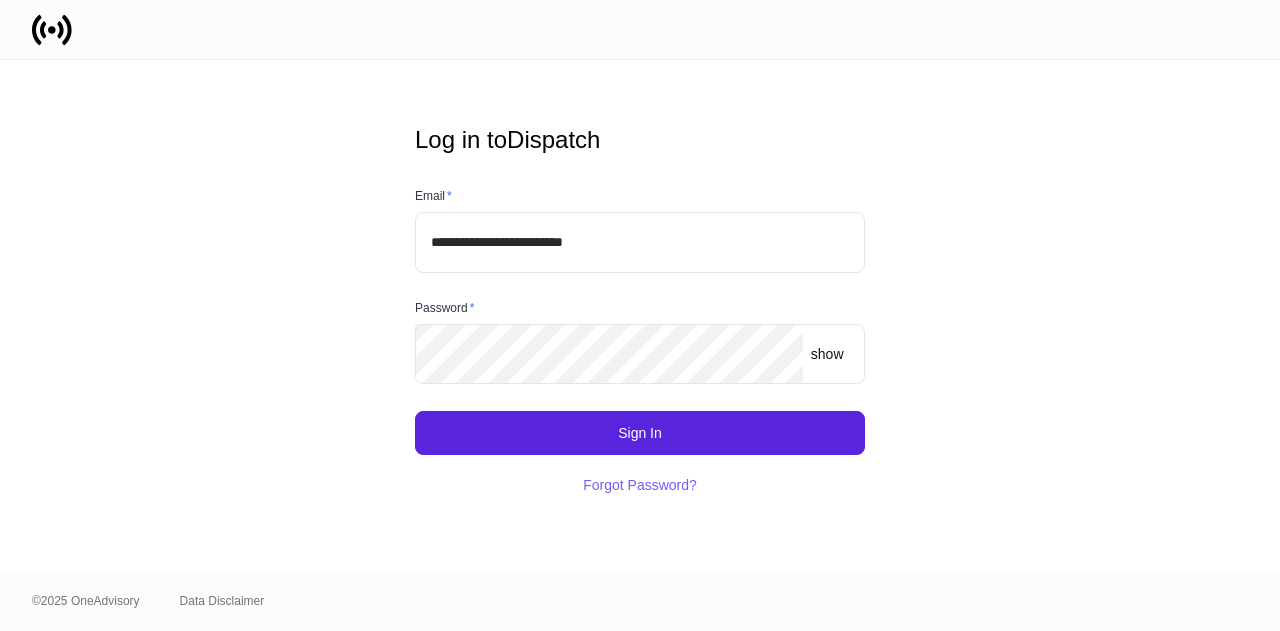 scroll, scrollTop: 0, scrollLeft: 0, axis: both 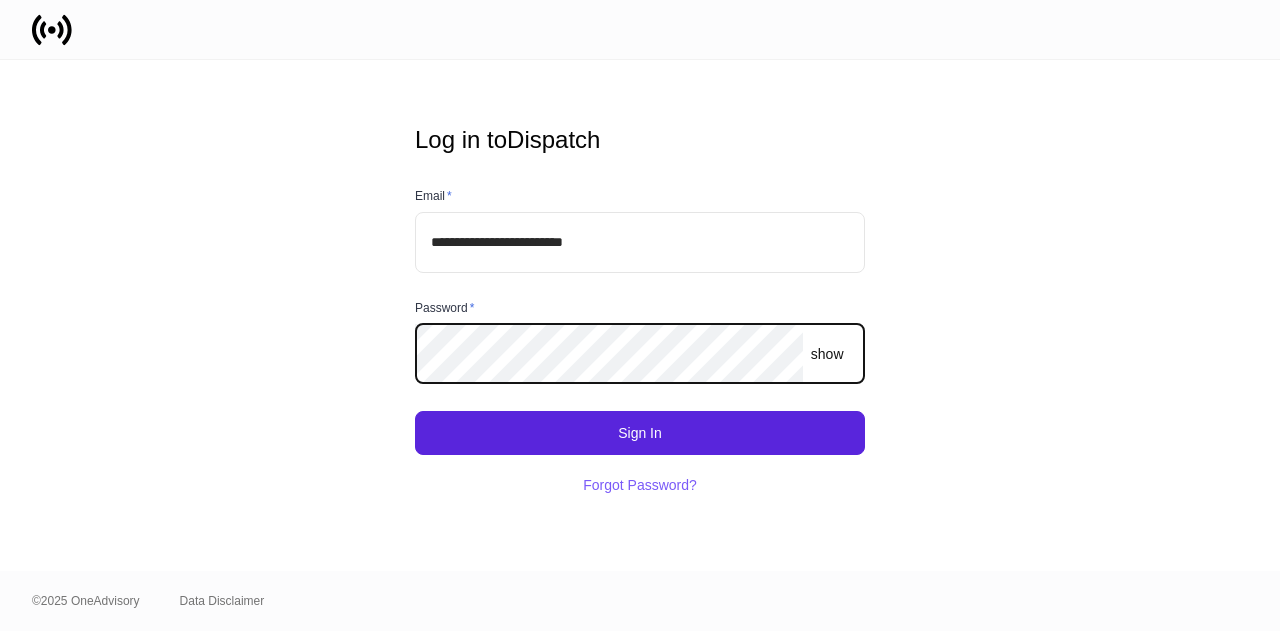 click on "Sign In" at bounding box center (640, 433) 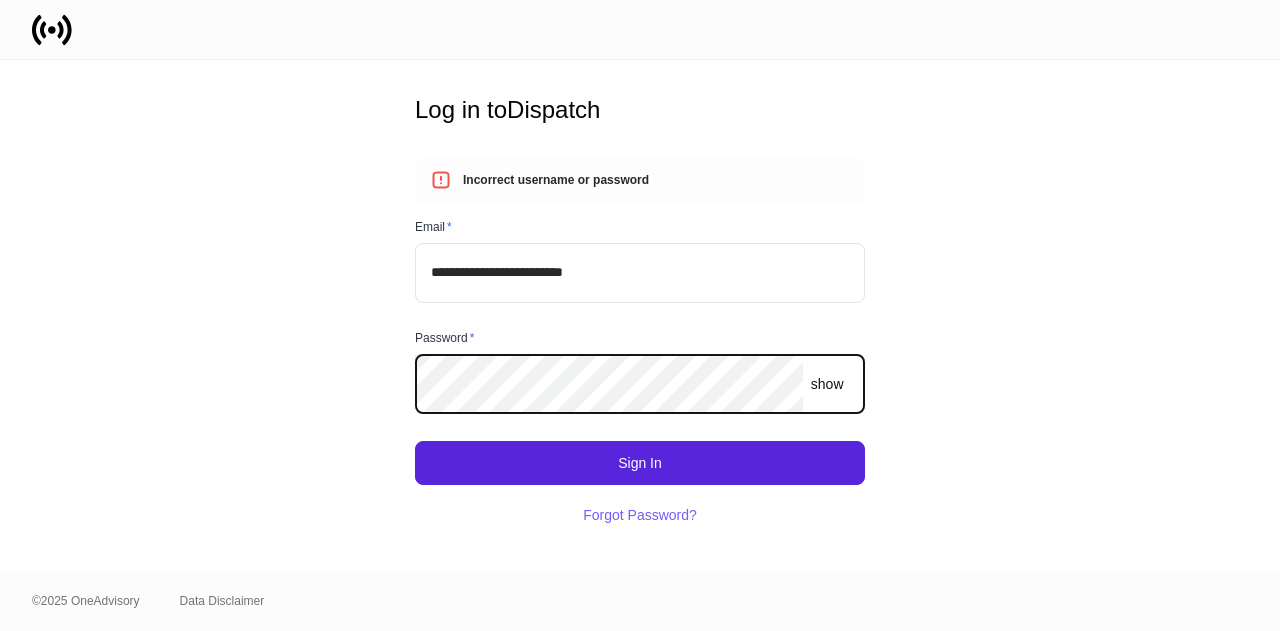 click on "show" at bounding box center [827, 384] 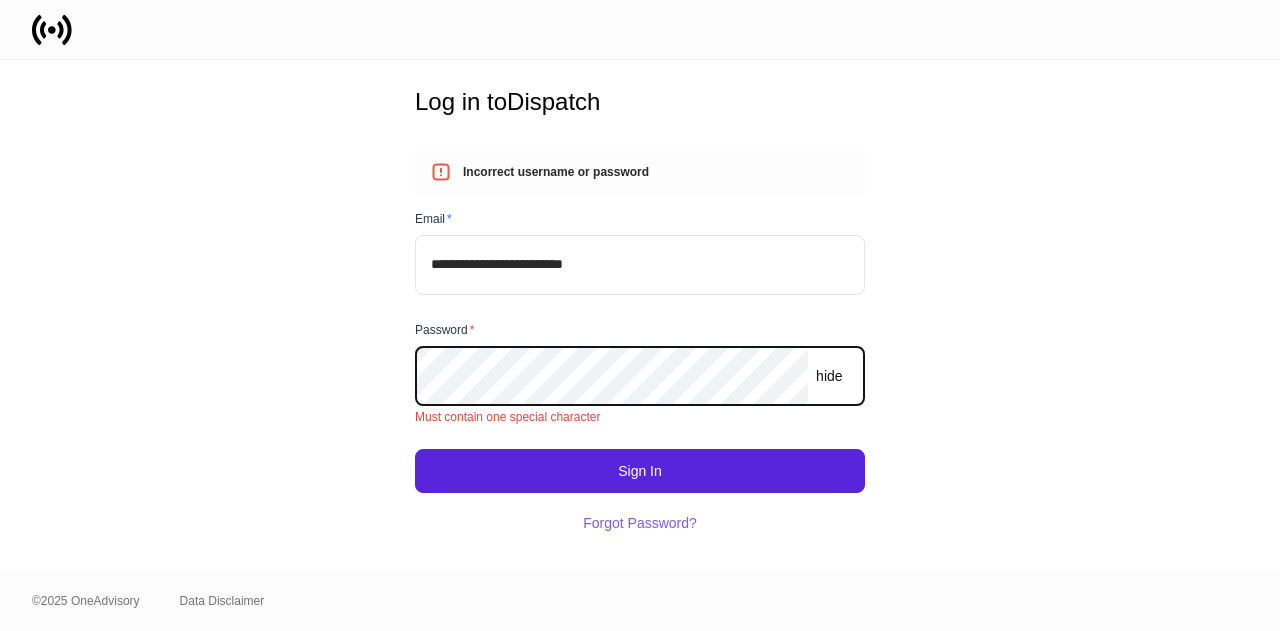 click on "Sign In" at bounding box center (640, 471) 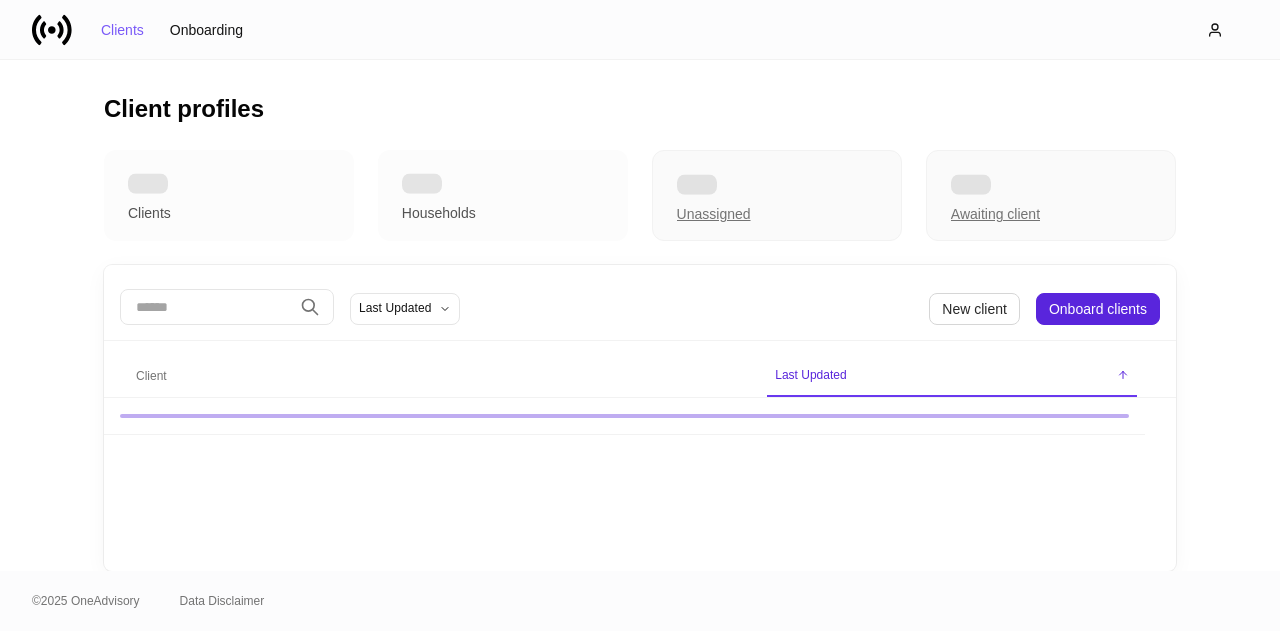 scroll, scrollTop: 0, scrollLeft: 0, axis: both 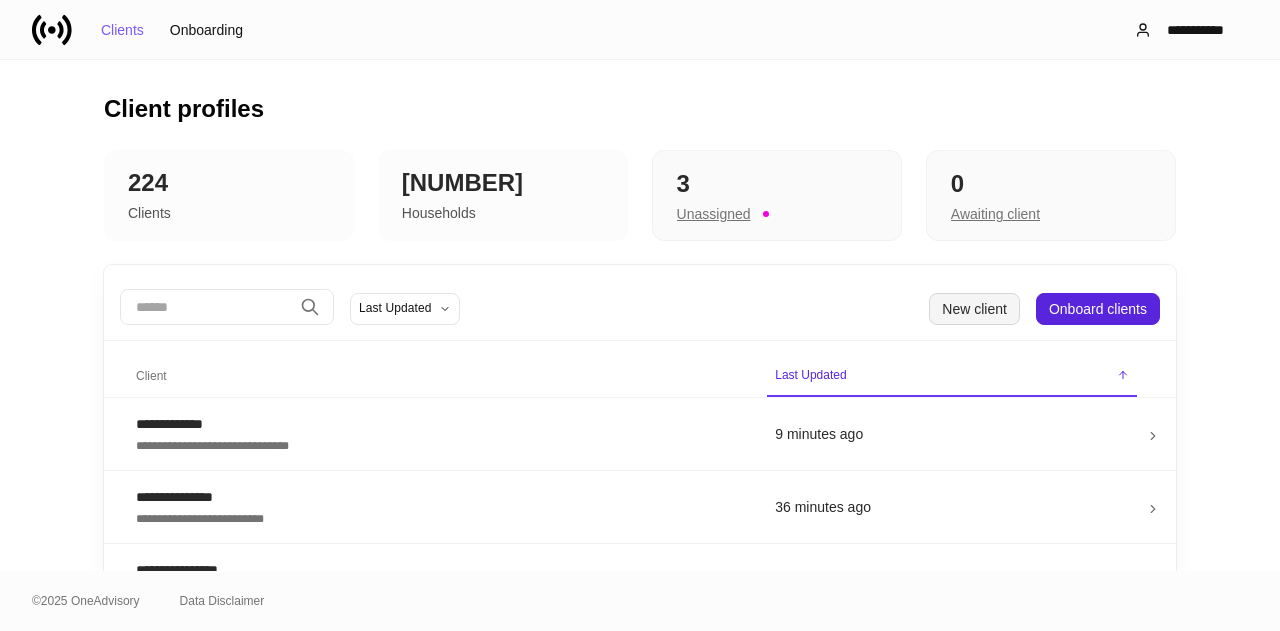 click on "New client" at bounding box center [974, 309] 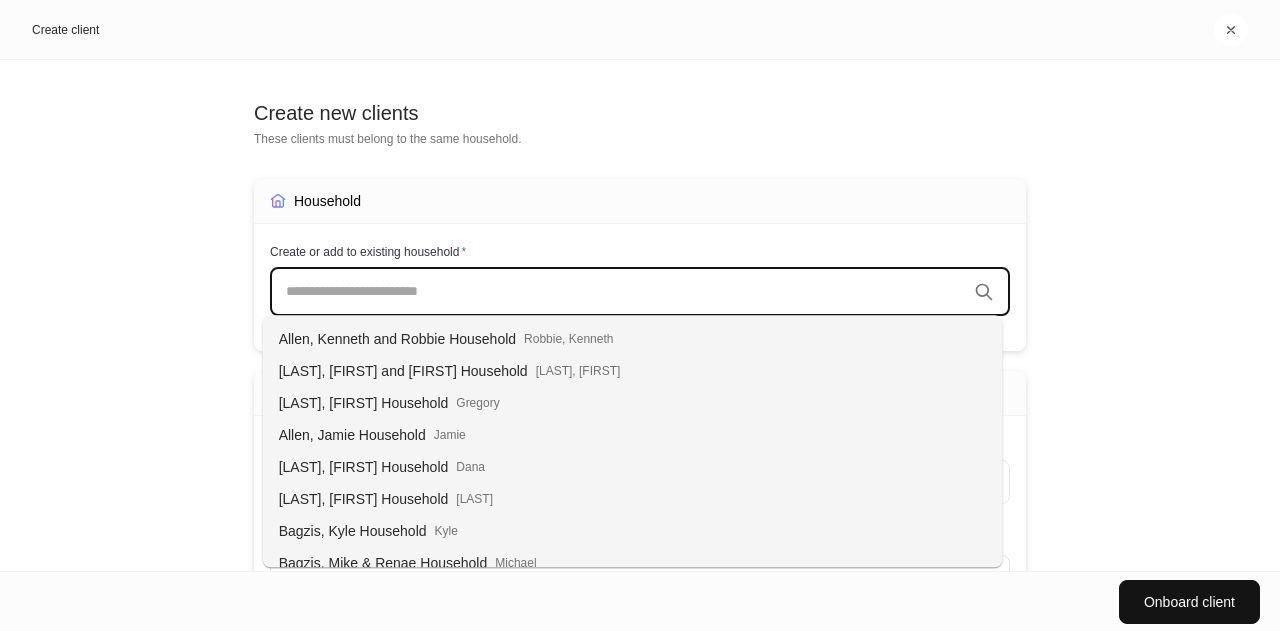 click at bounding box center [626, 292] 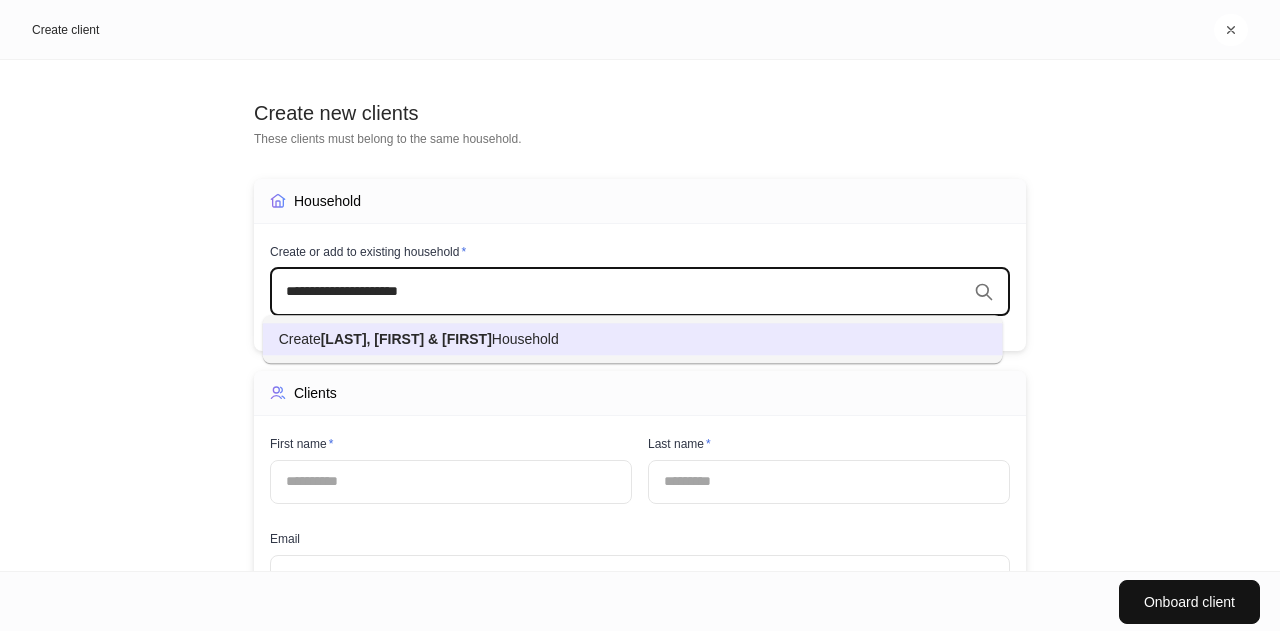 click on "Household" at bounding box center [525, 339] 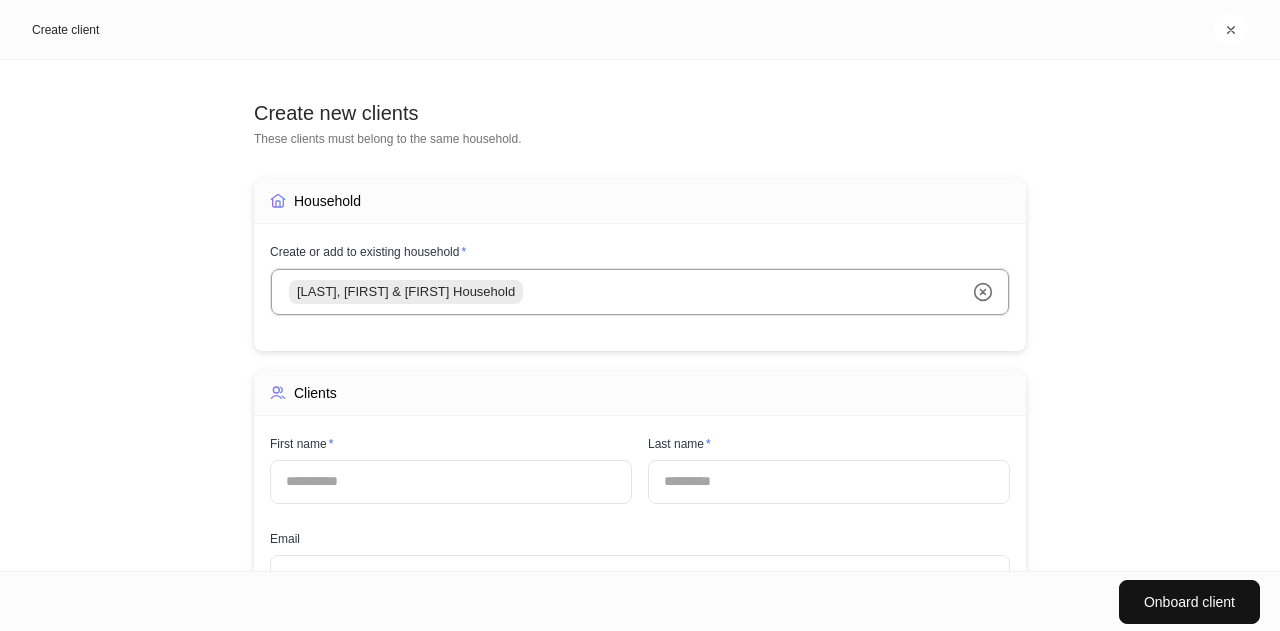 click at bounding box center (451, 482) 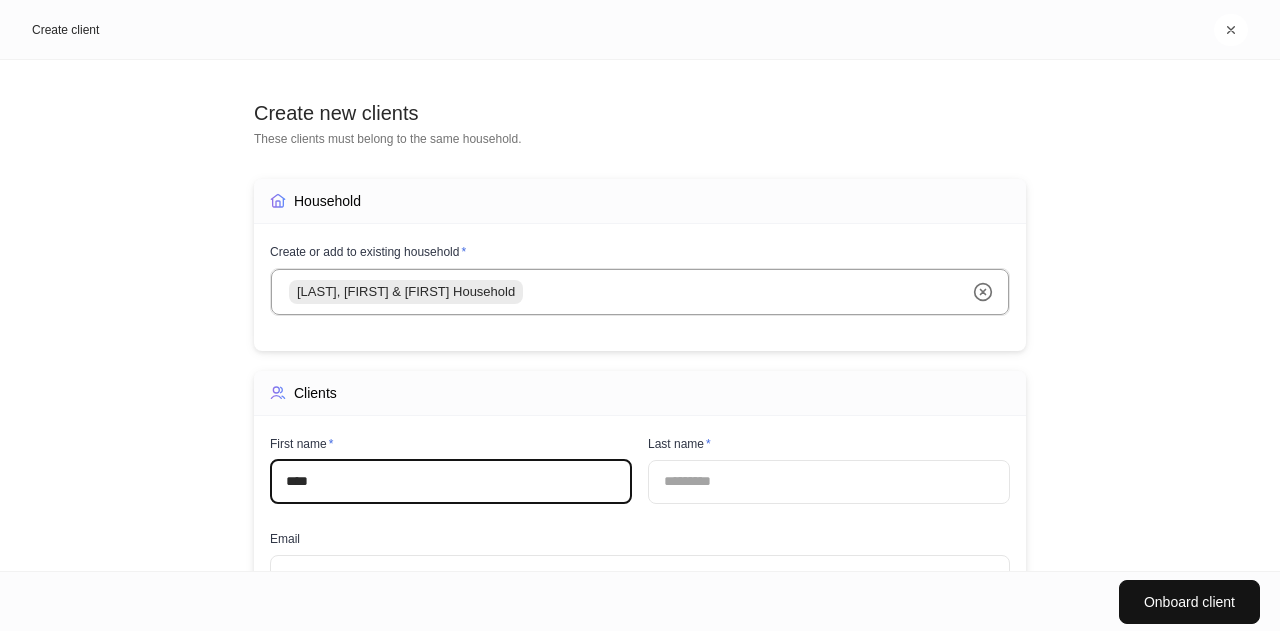 type on "****" 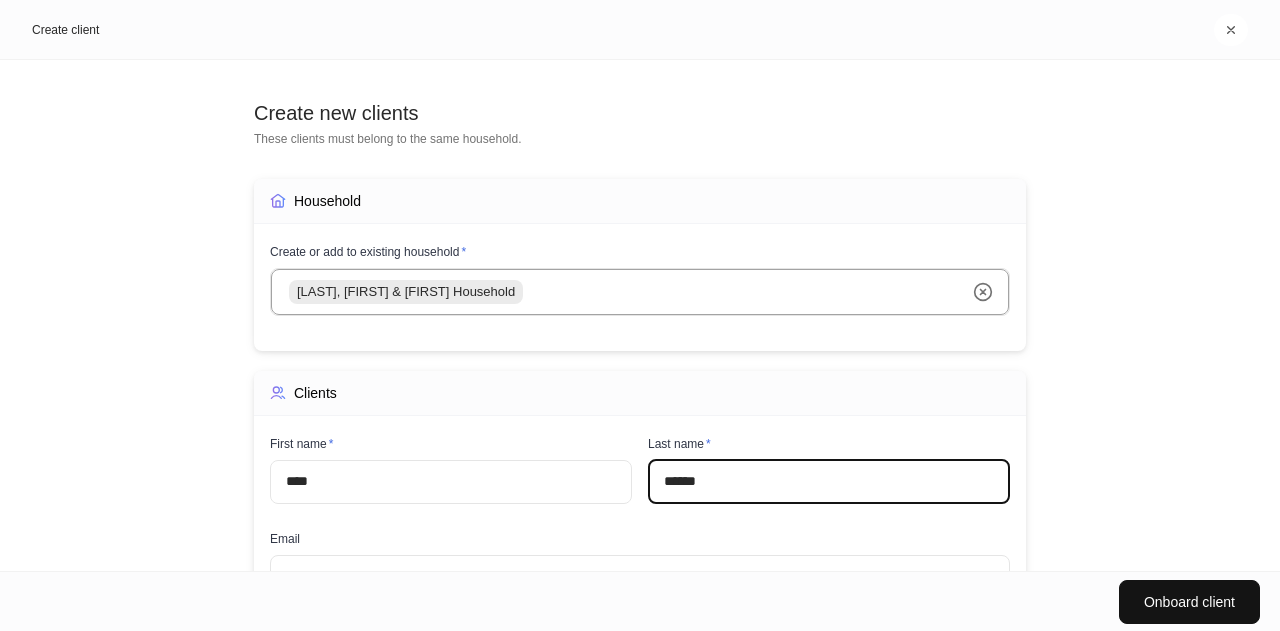 type on "******" 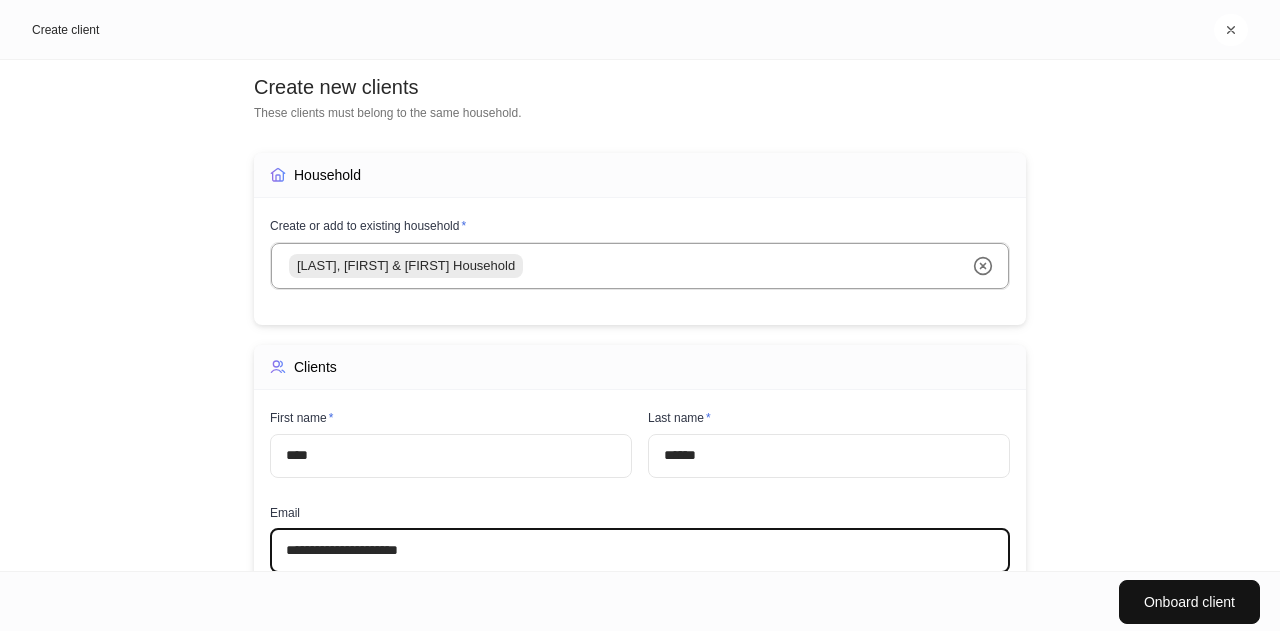 scroll, scrollTop: 161, scrollLeft: 0, axis: vertical 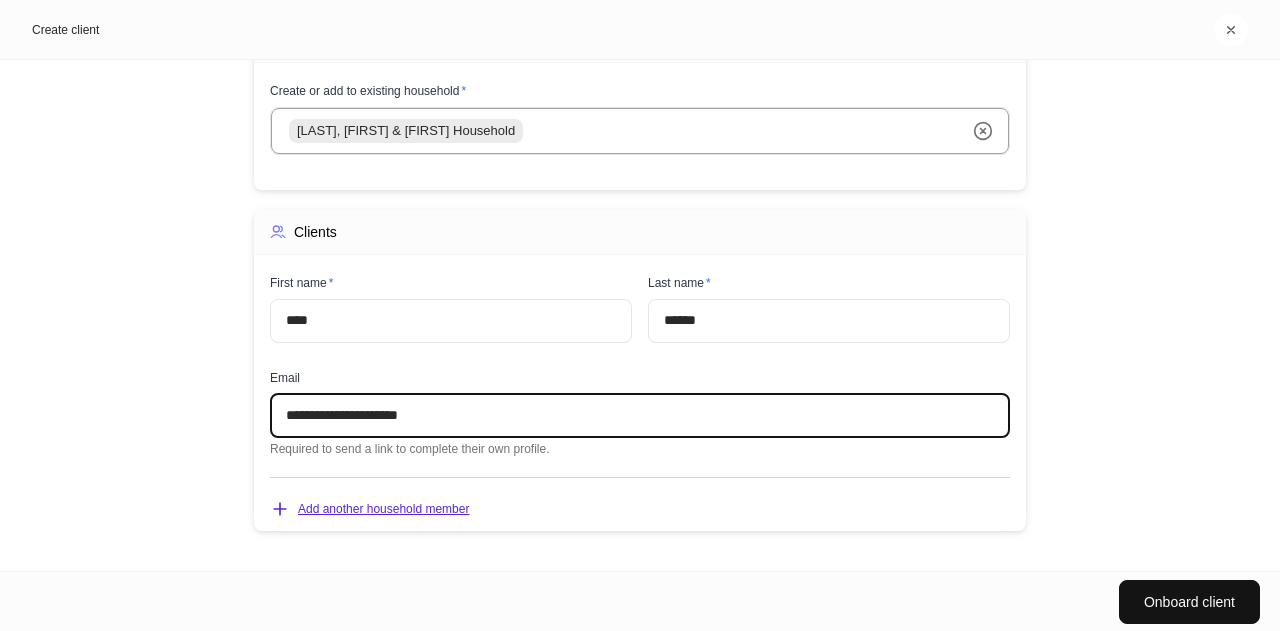 type on "**********" 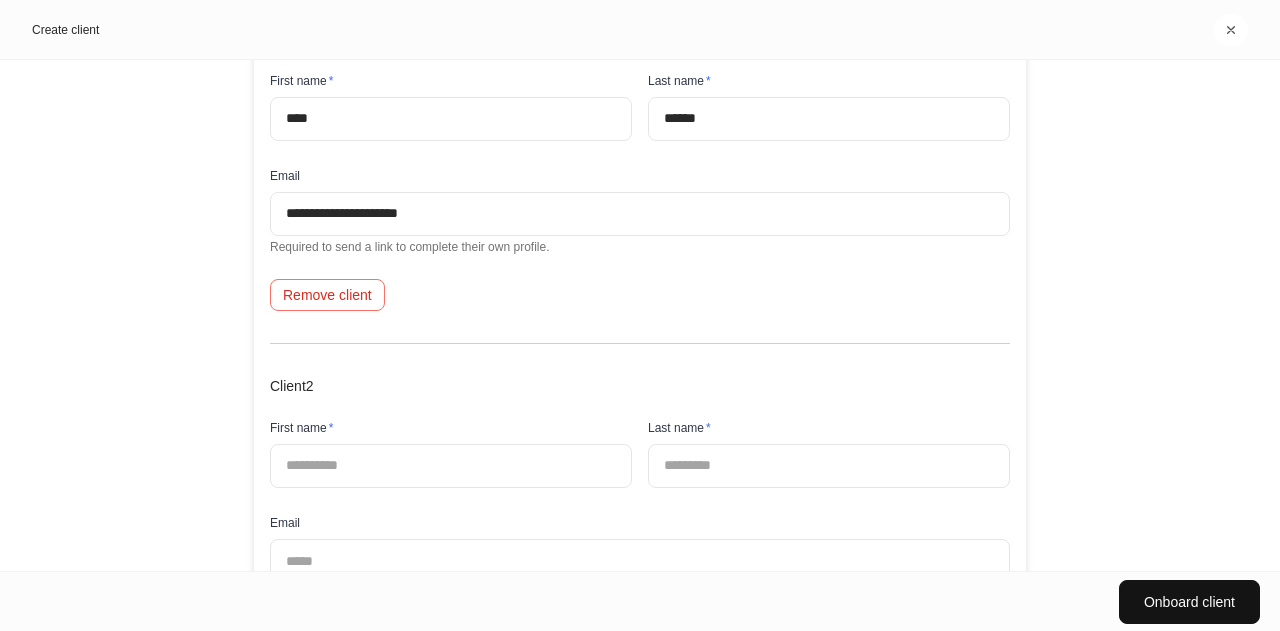 scroll, scrollTop: 461, scrollLeft: 0, axis: vertical 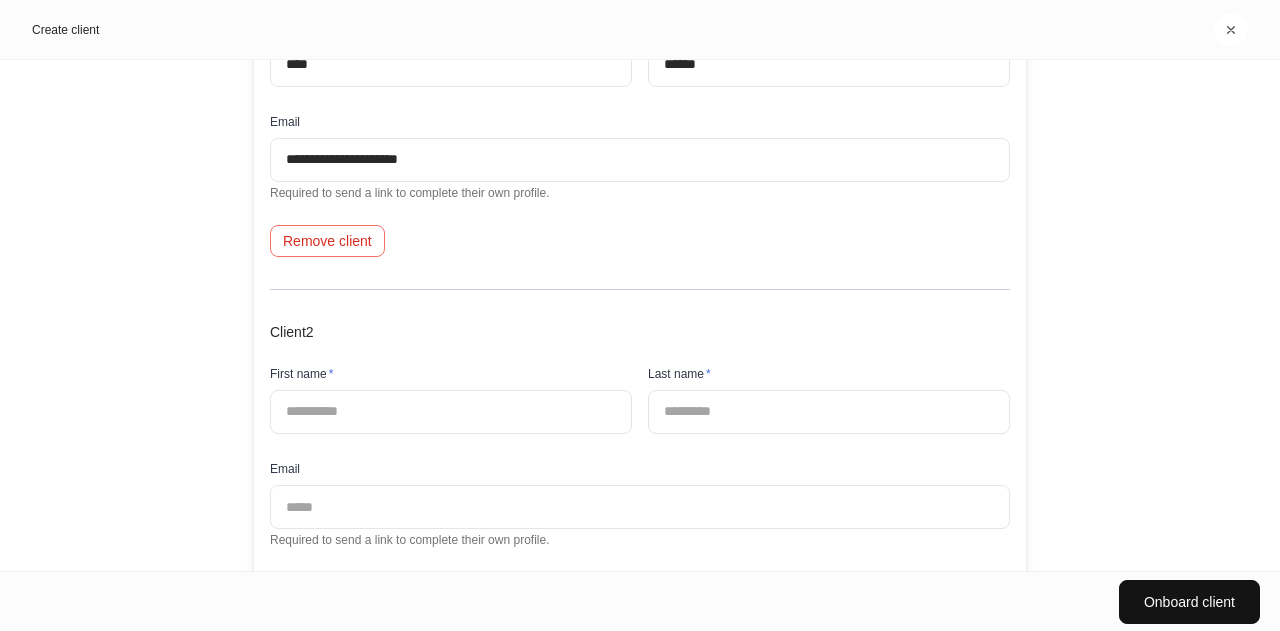 click at bounding box center (451, 412) 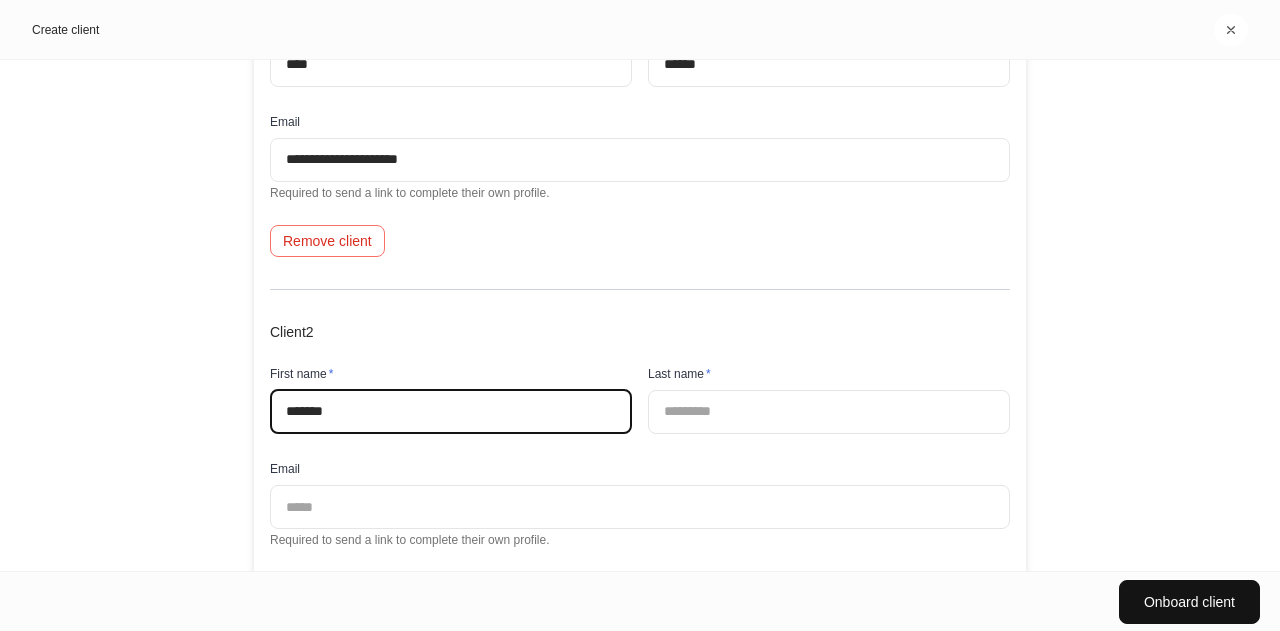type on "*******" 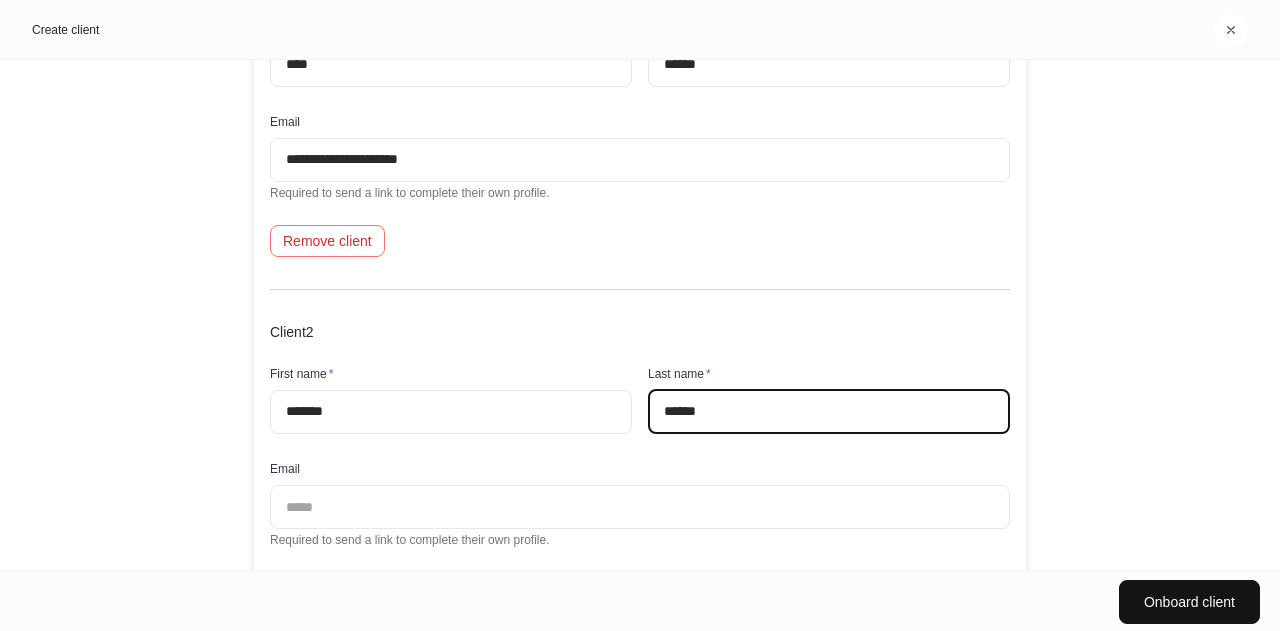 type on "******" 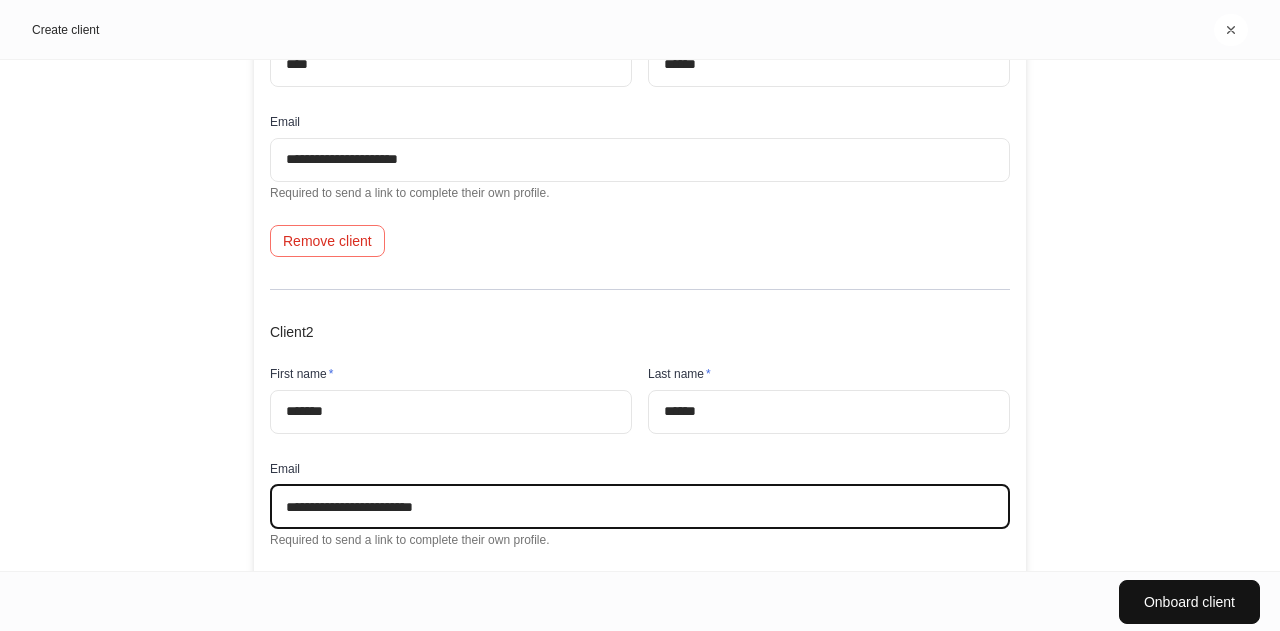 scroll, scrollTop: 608, scrollLeft: 0, axis: vertical 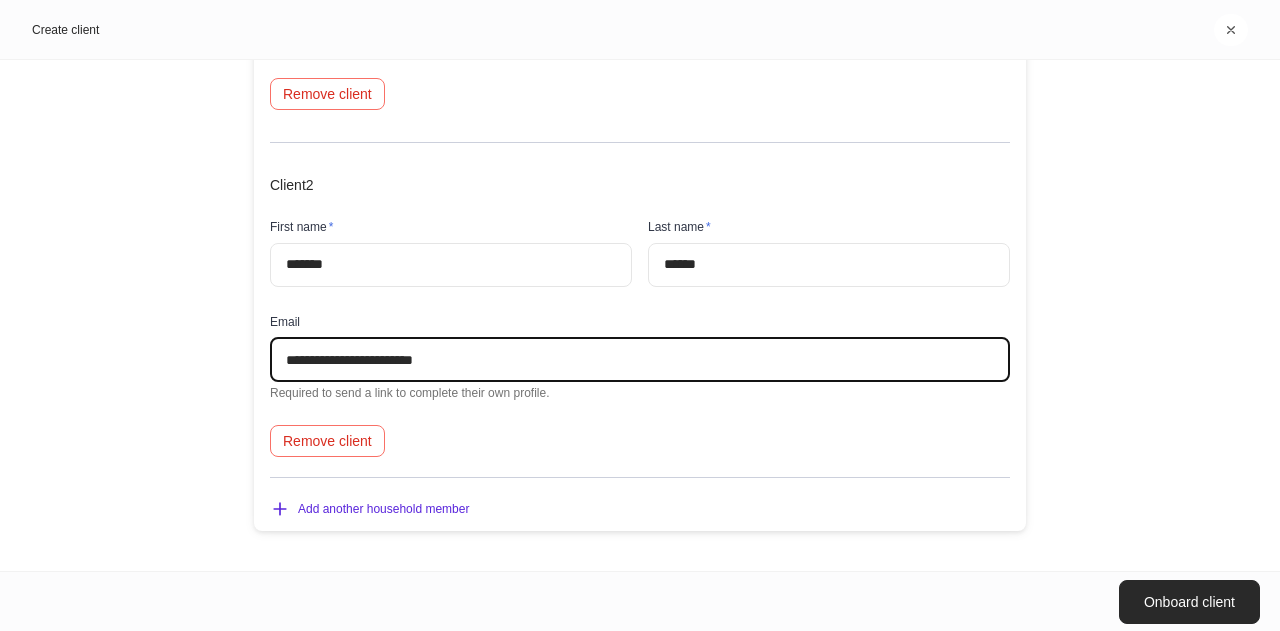type on "**********" 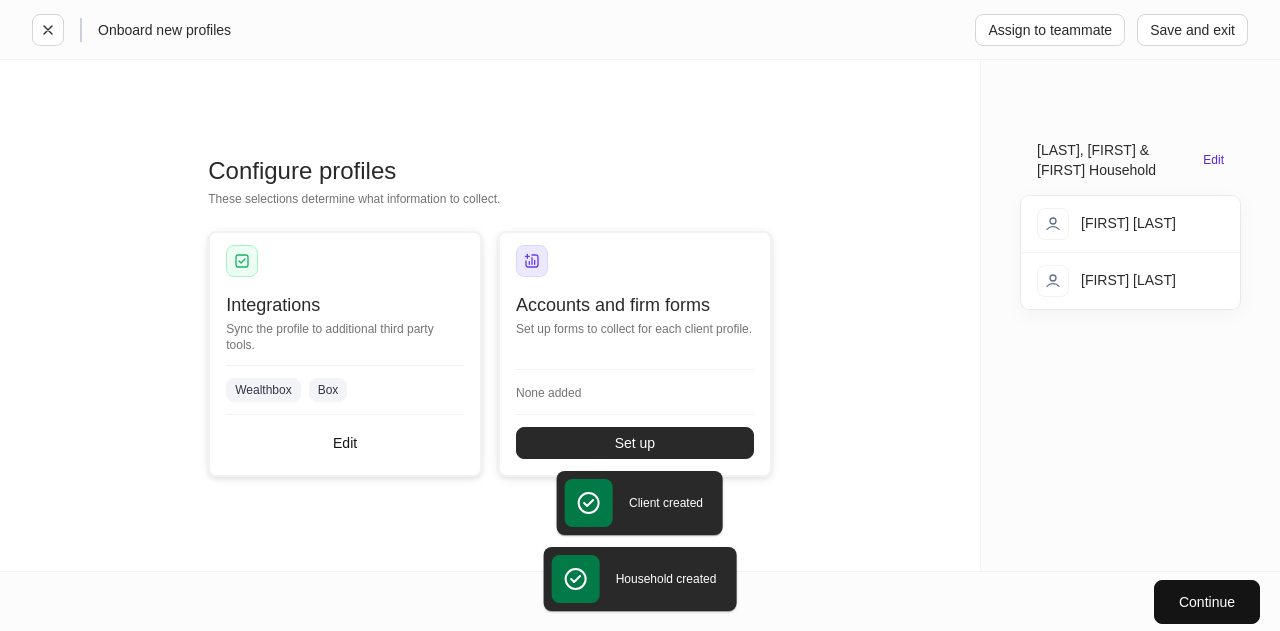click on "Set up" at bounding box center (635, 443) 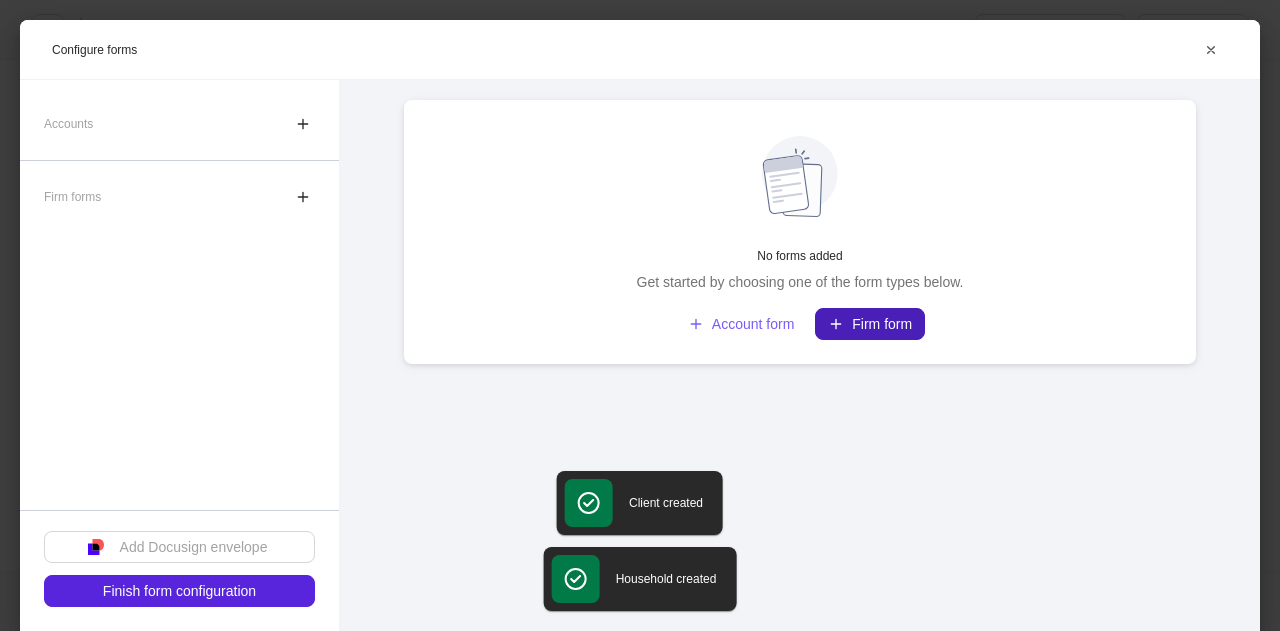 click on "Firm form" at bounding box center [870, 324] 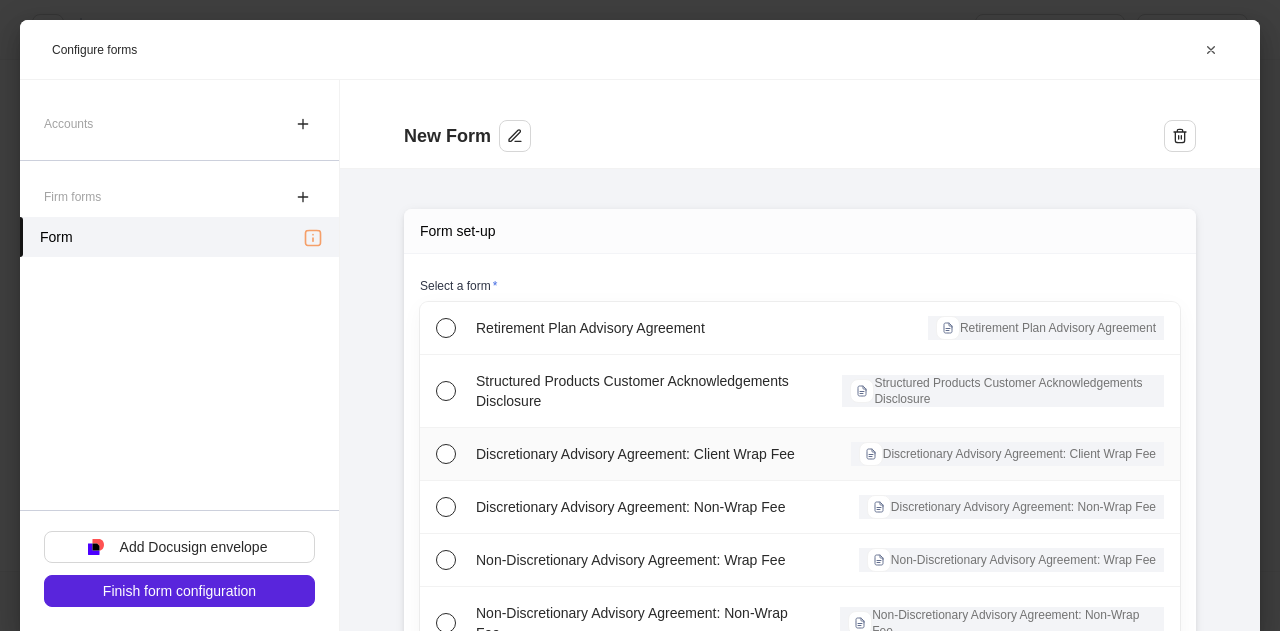 click on "Discretionary Advisory Agreement: Client Wrap Fee" at bounding box center [641, 454] 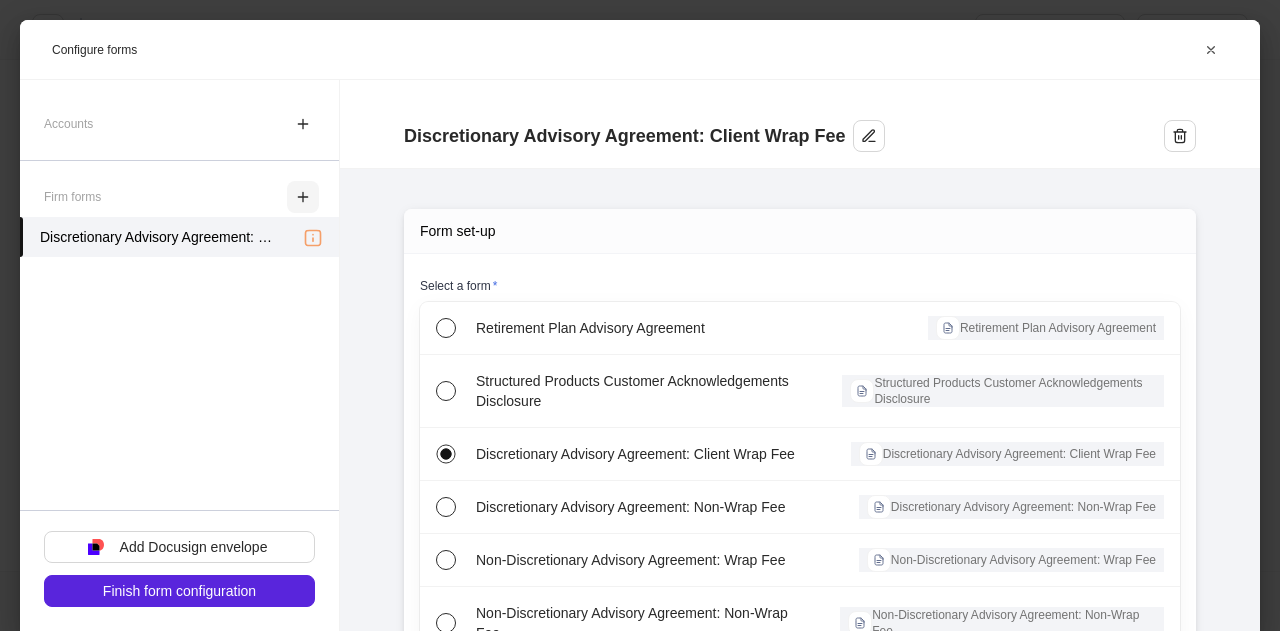 click at bounding box center (303, 197) 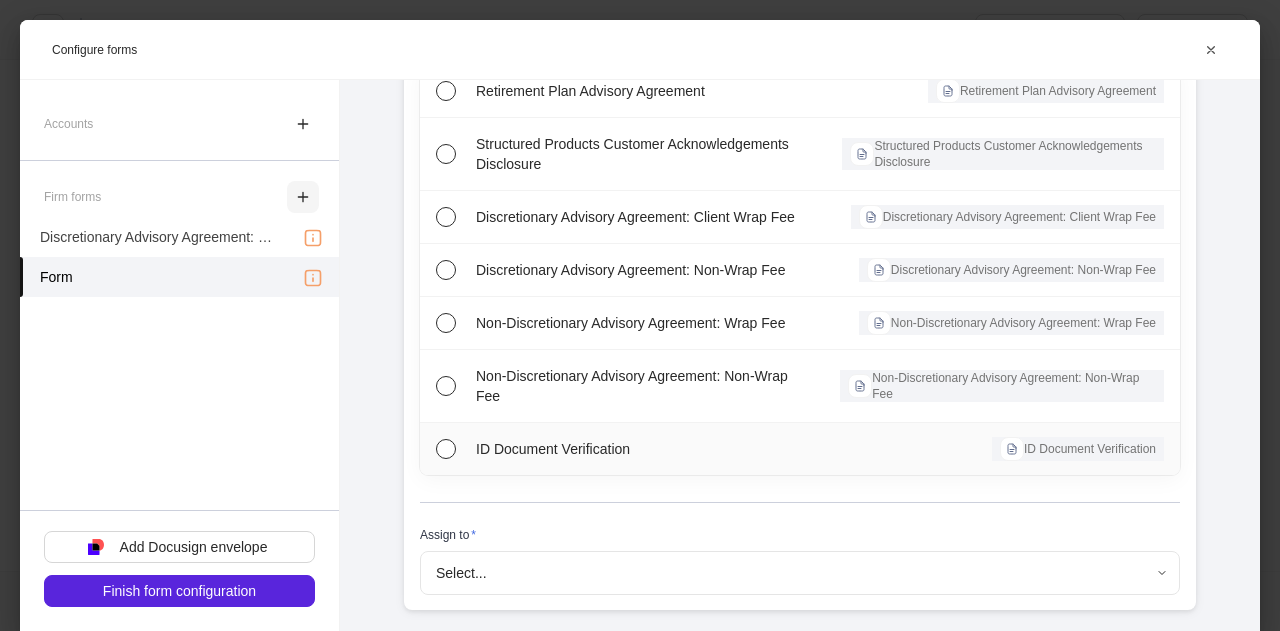 scroll, scrollTop: 238, scrollLeft: 0, axis: vertical 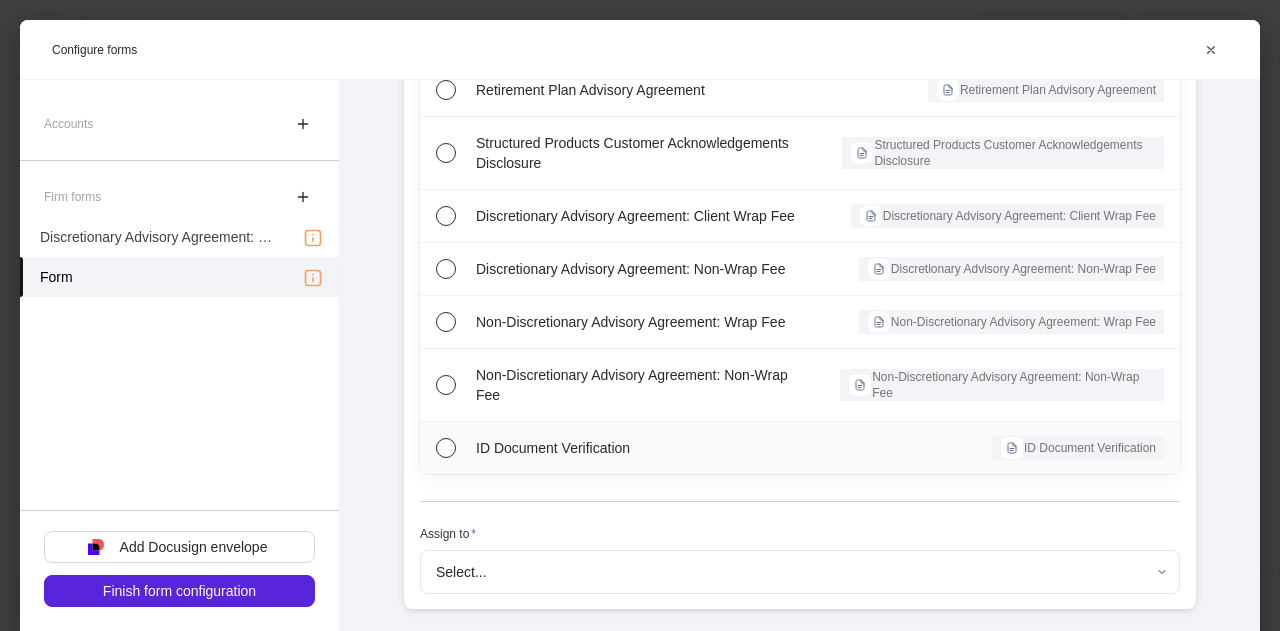 click on "ID Document Verification" at bounding box center [635, 448] 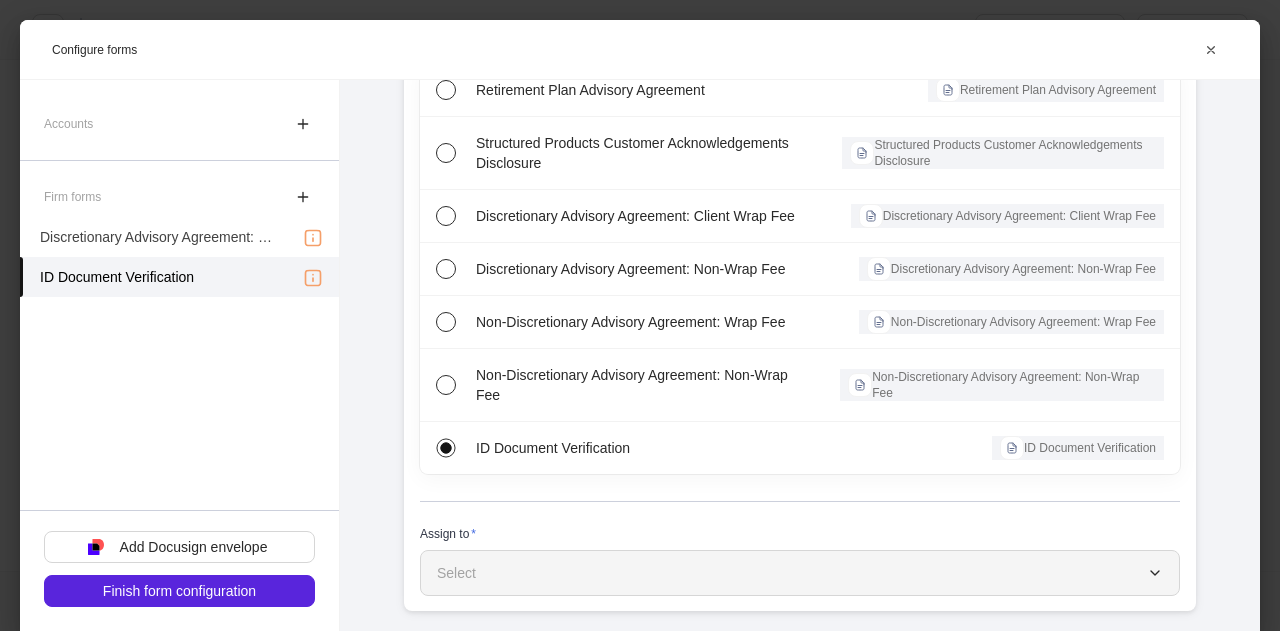 click on "Select" at bounding box center [800, 573] 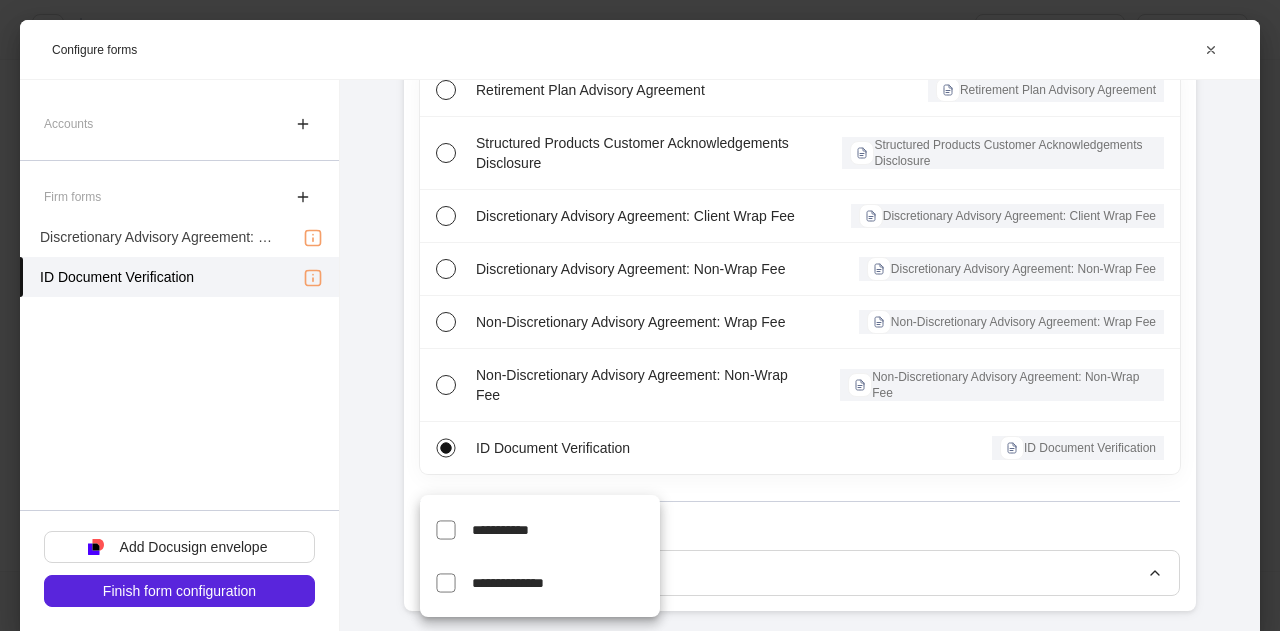 click on "**********" at bounding box center (500, 530) 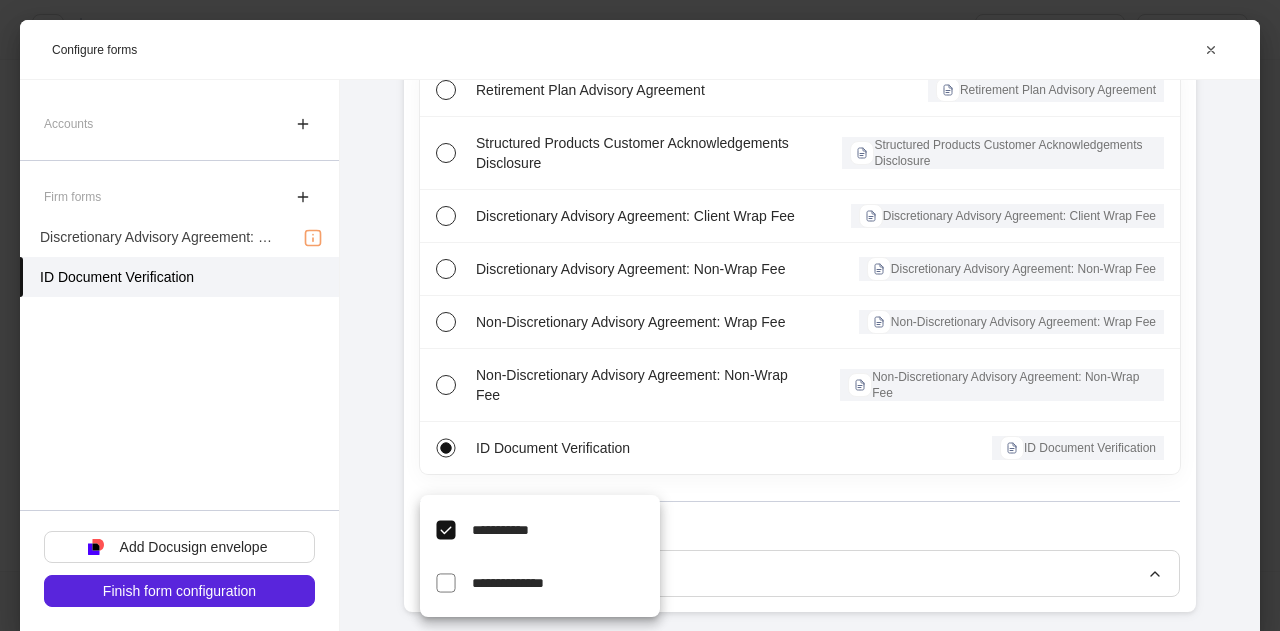 click at bounding box center [640, 315] 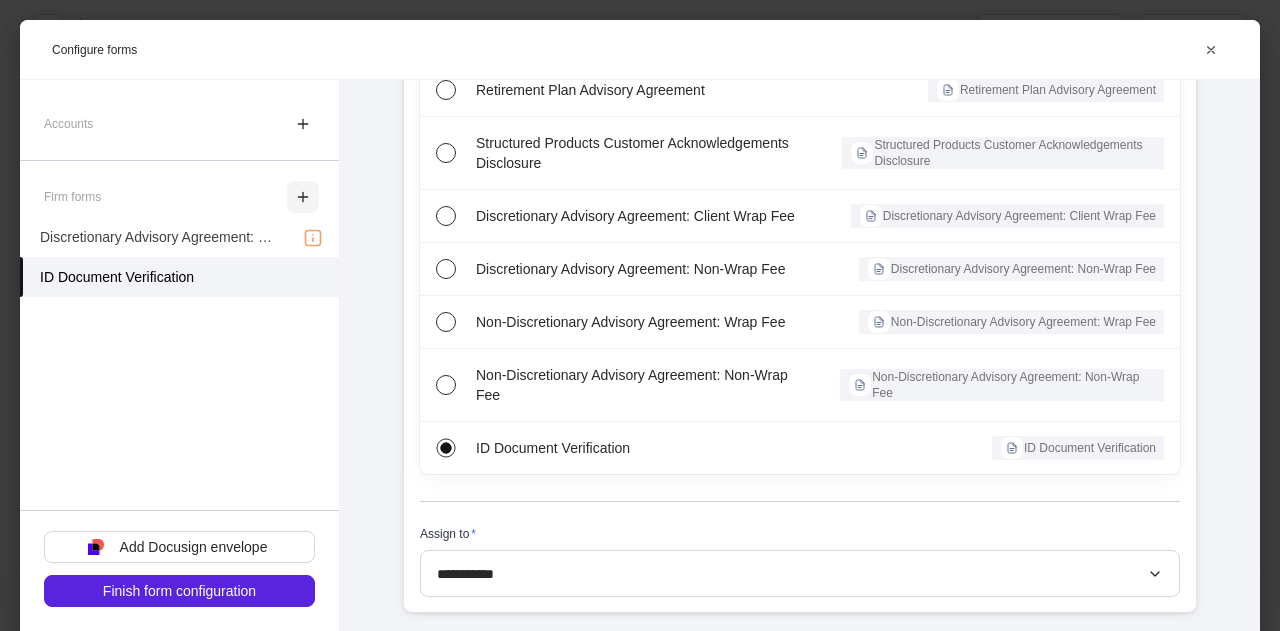 click 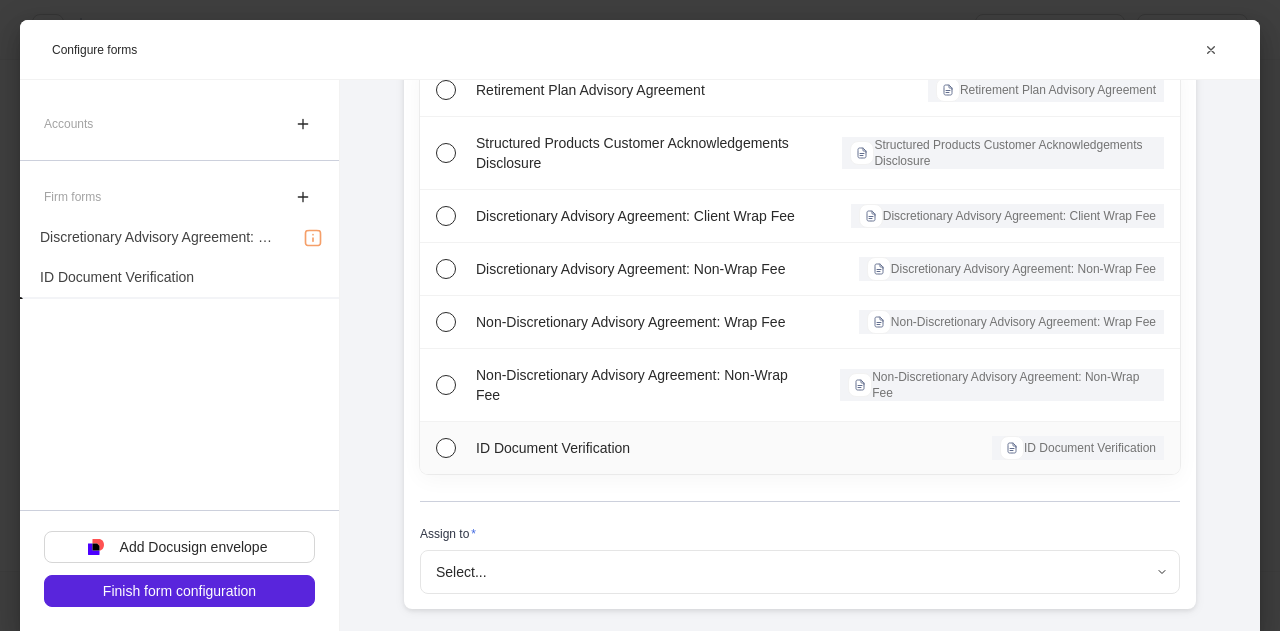 click on "ID Document Verification" at bounding box center (635, 448) 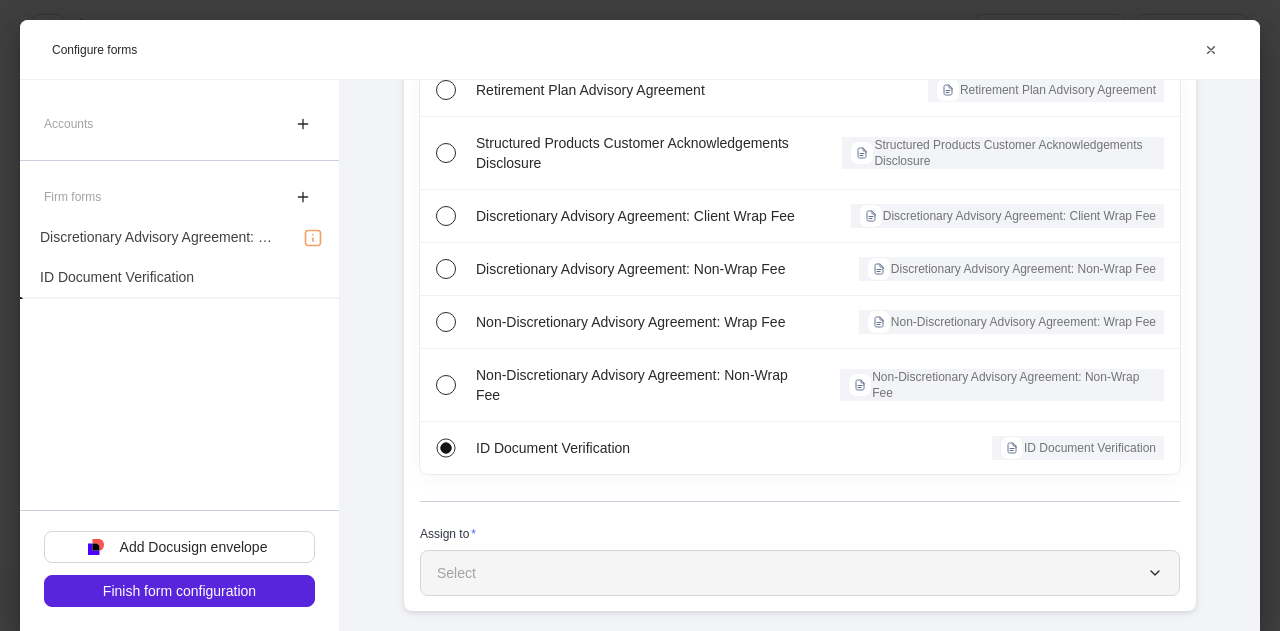 click on "Select" at bounding box center [800, 573] 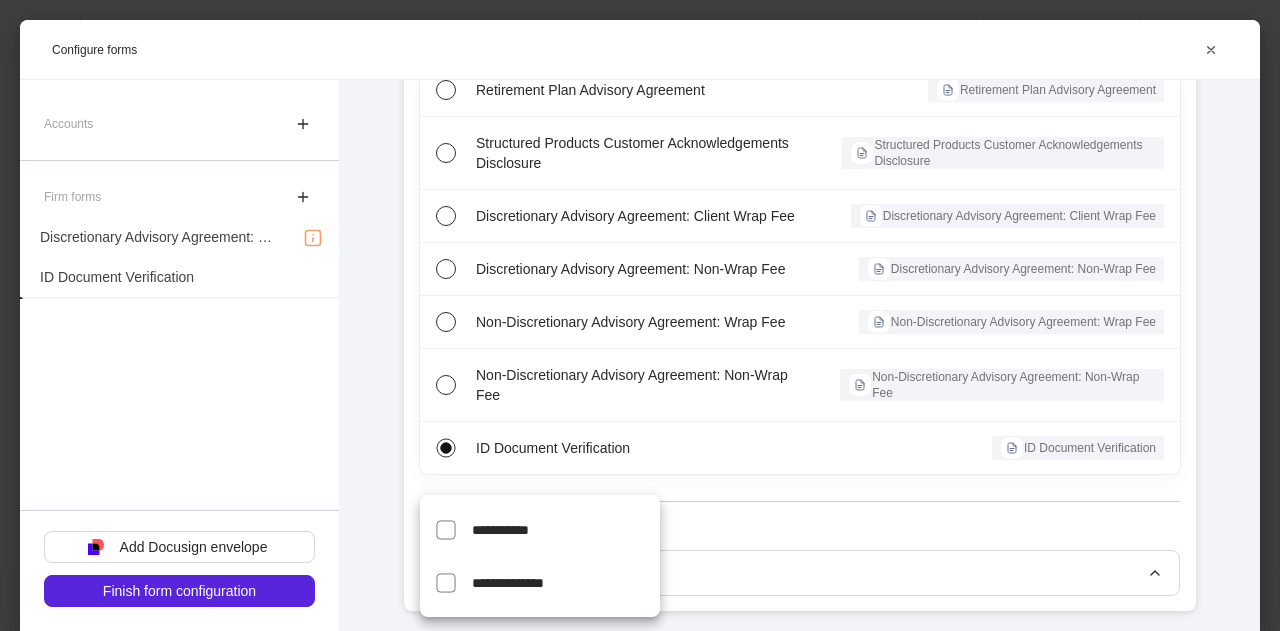 click on "**********" at bounding box center [508, 583] 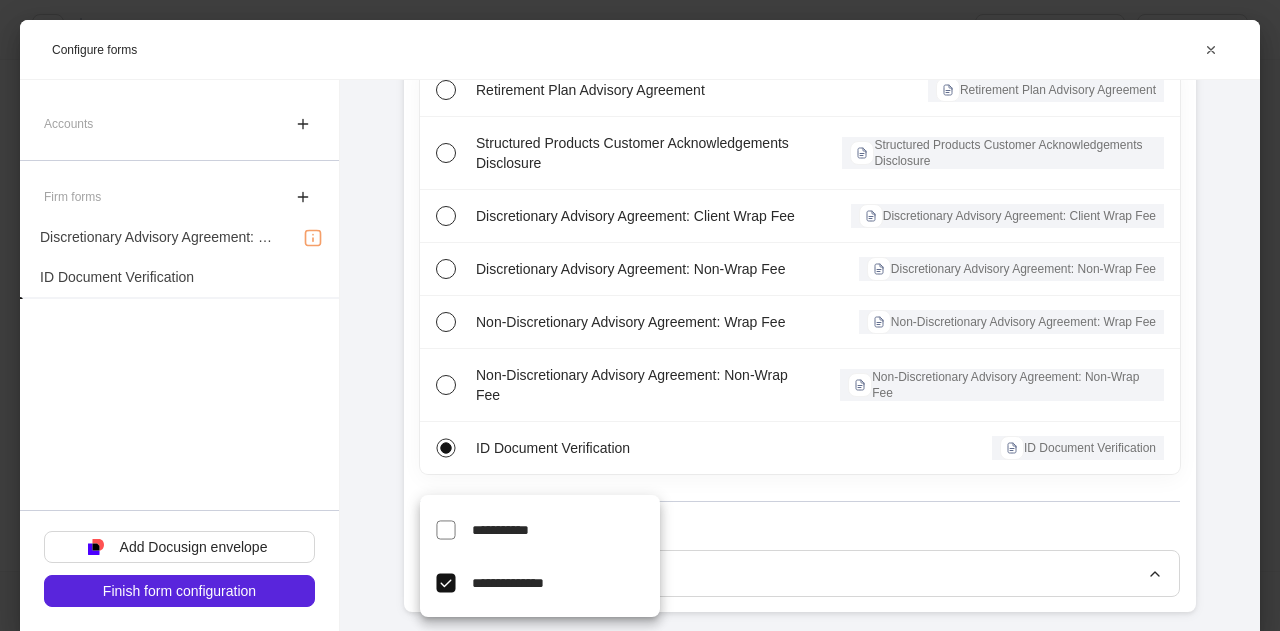 click at bounding box center [640, 315] 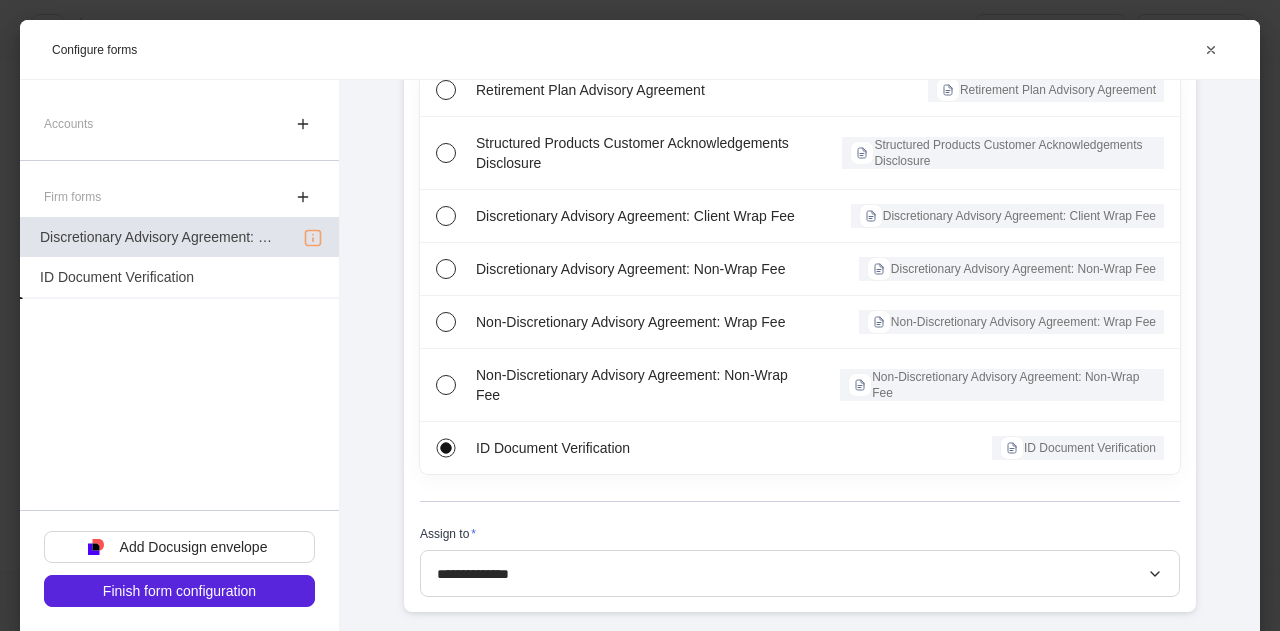 click 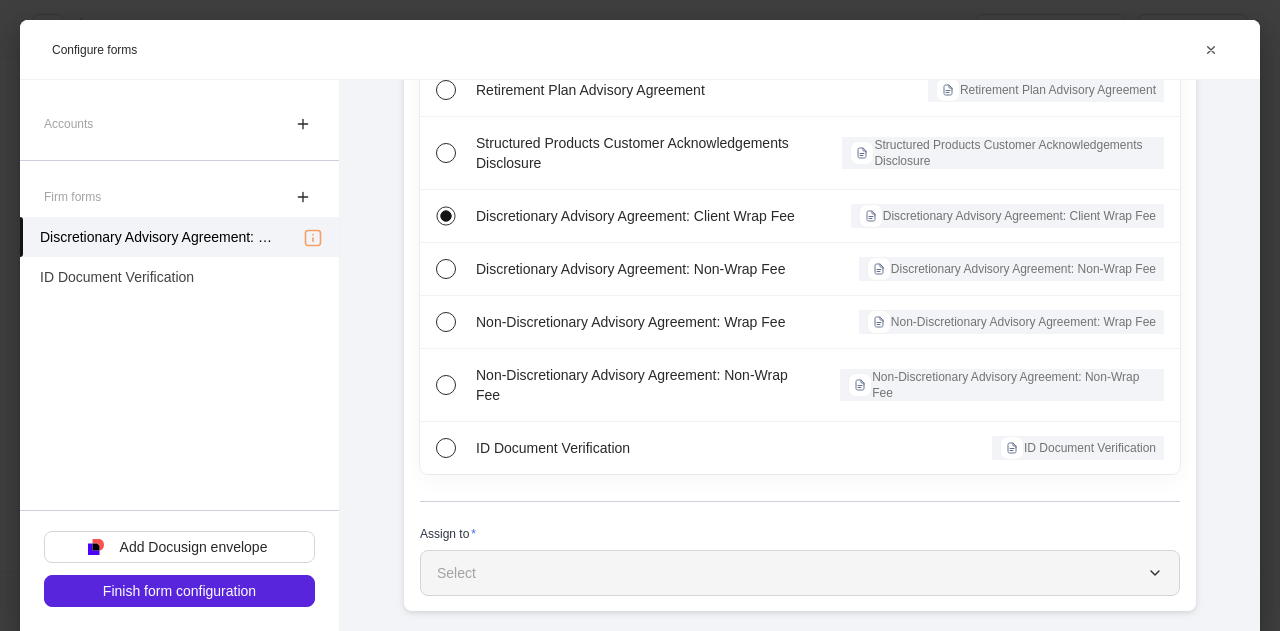 click on "Select" at bounding box center [800, 573] 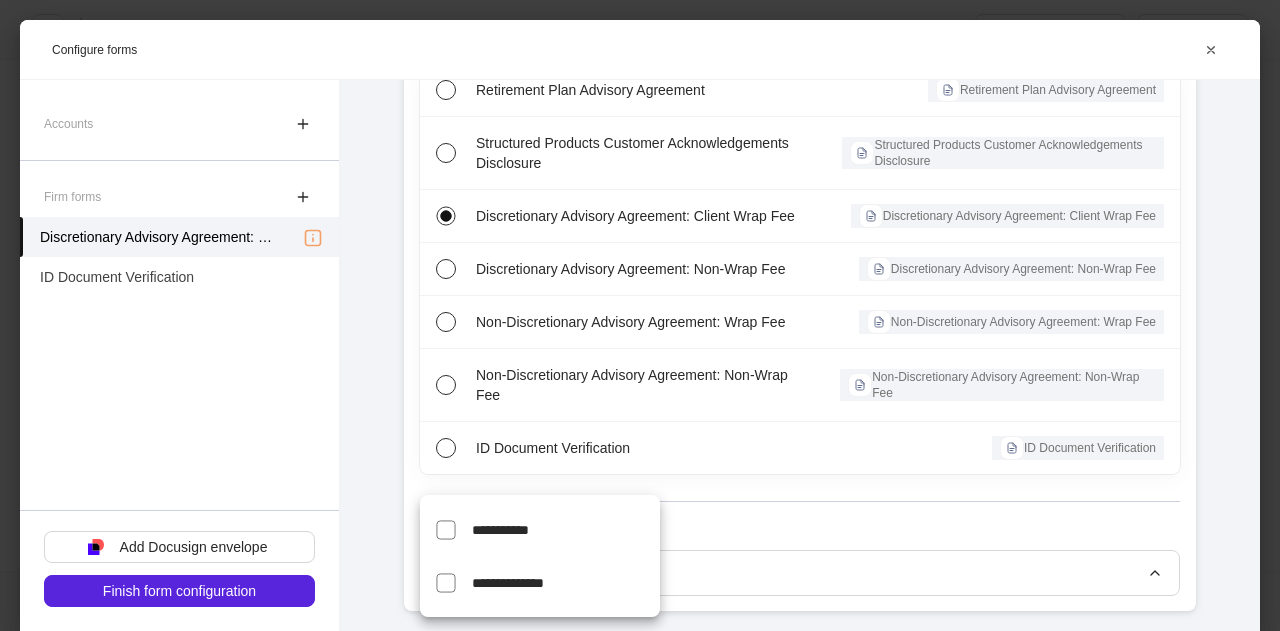 drag, startPoint x: 694, startPoint y: 449, endPoint x: 552, endPoint y: 533, distance: 164.98485 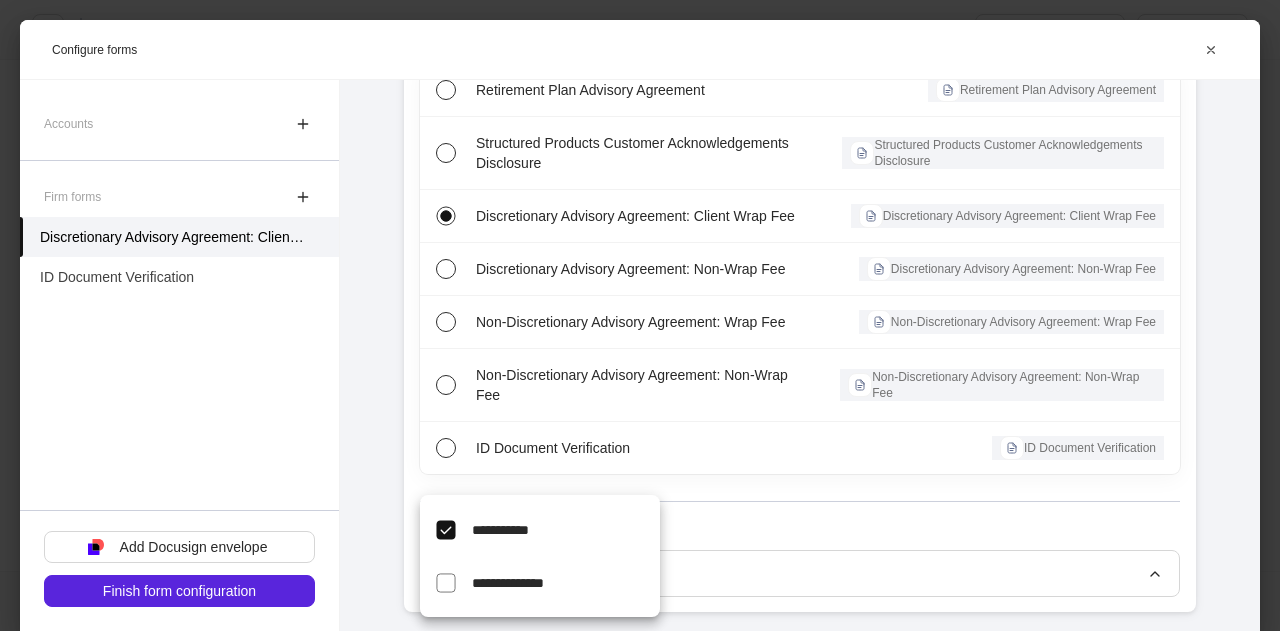 click on "**********" at bounding box center (508, 583) 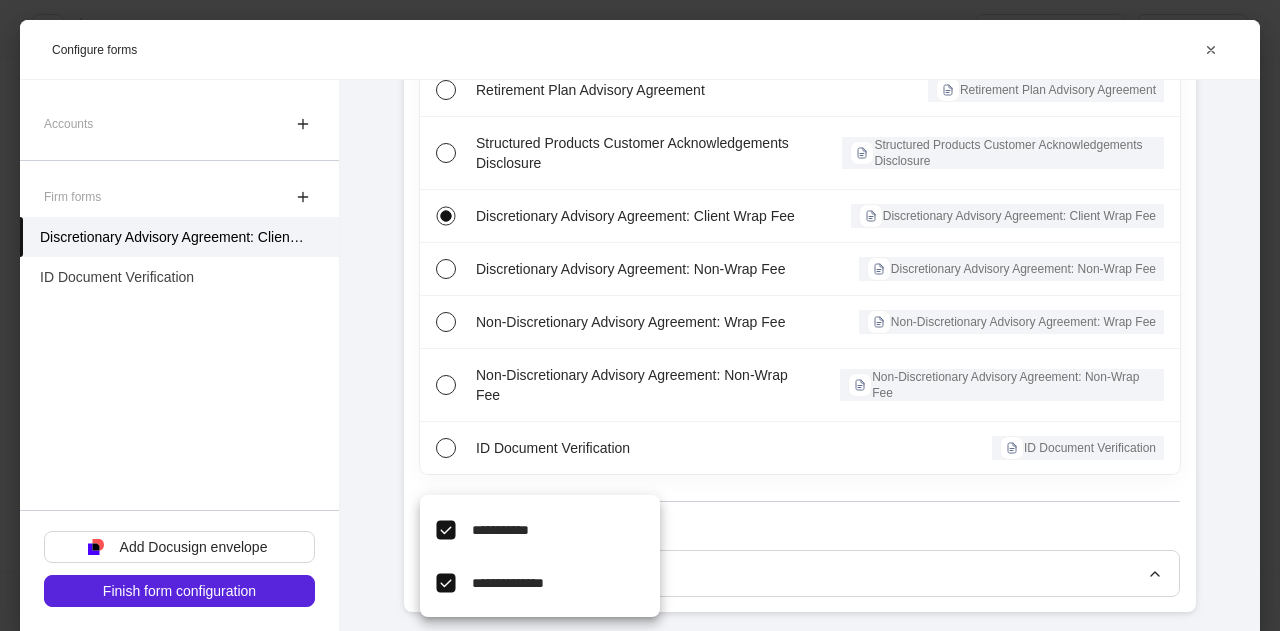 click at bounding box center [640, 315] 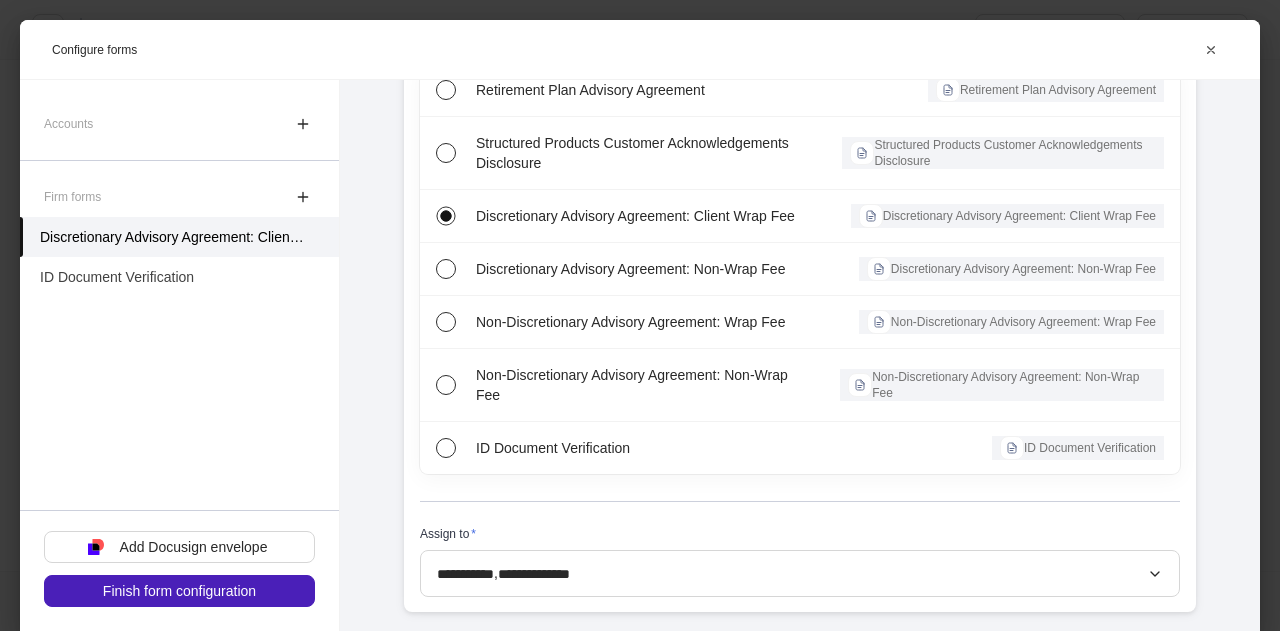 click on "Finish form configuration" at bounding box center [179, 591] 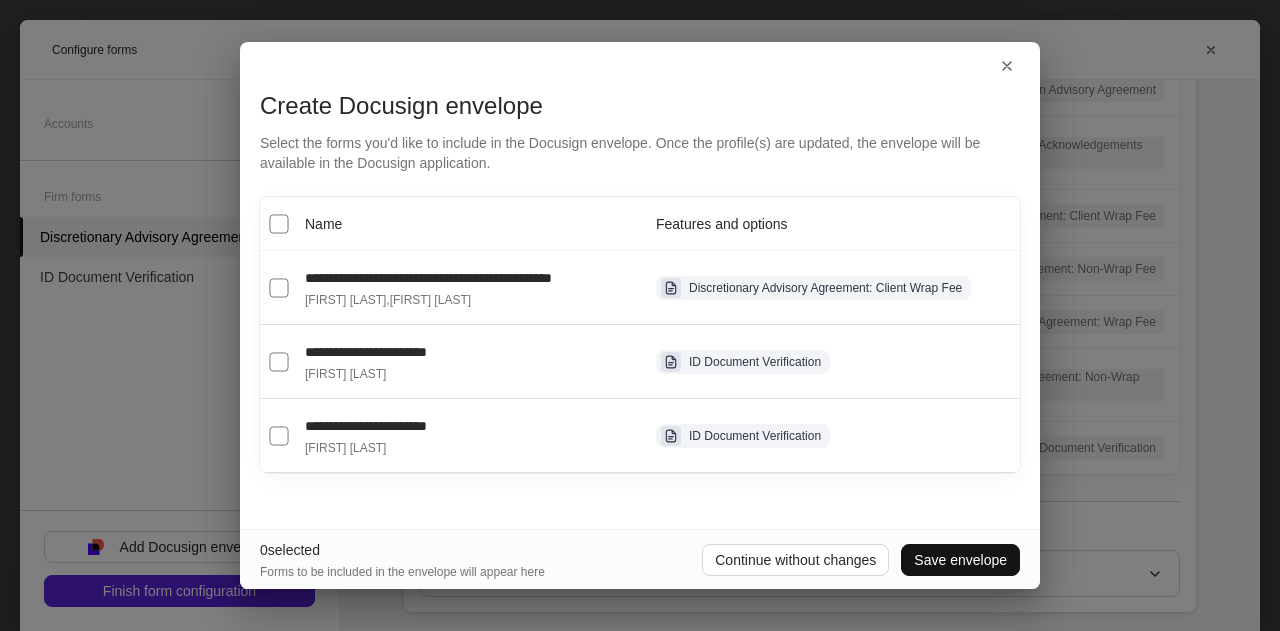 click on "**********" at bounding box center [408, 287] 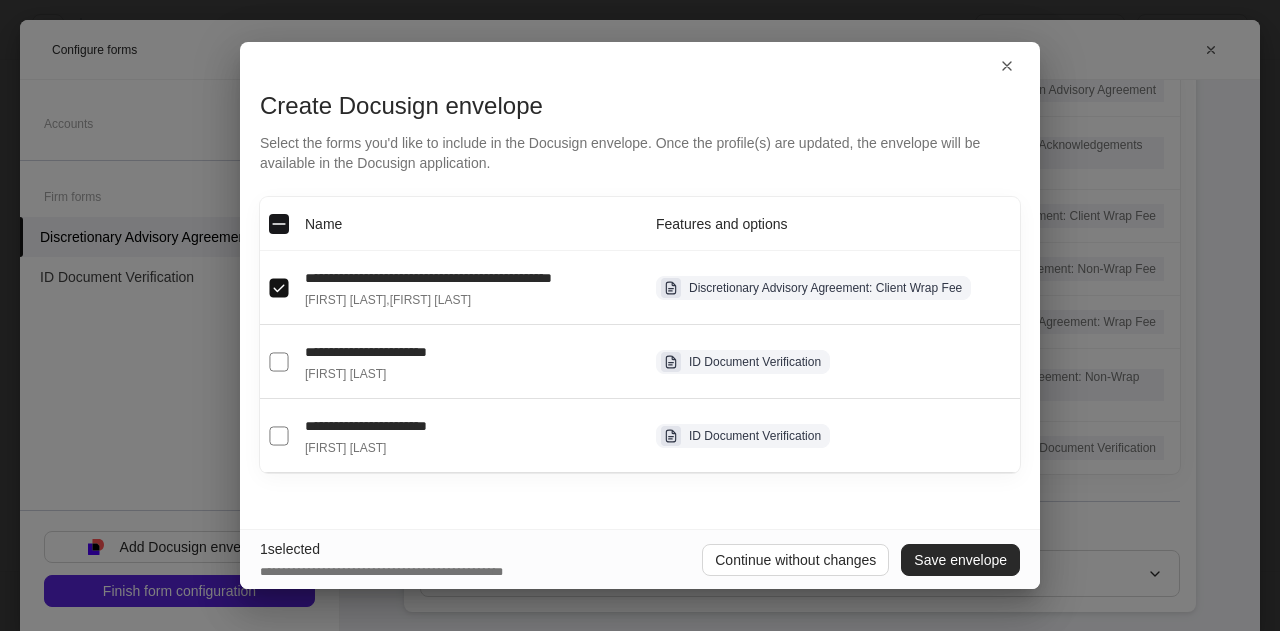 click on "Save envelope" at bounding box center [960, 560] 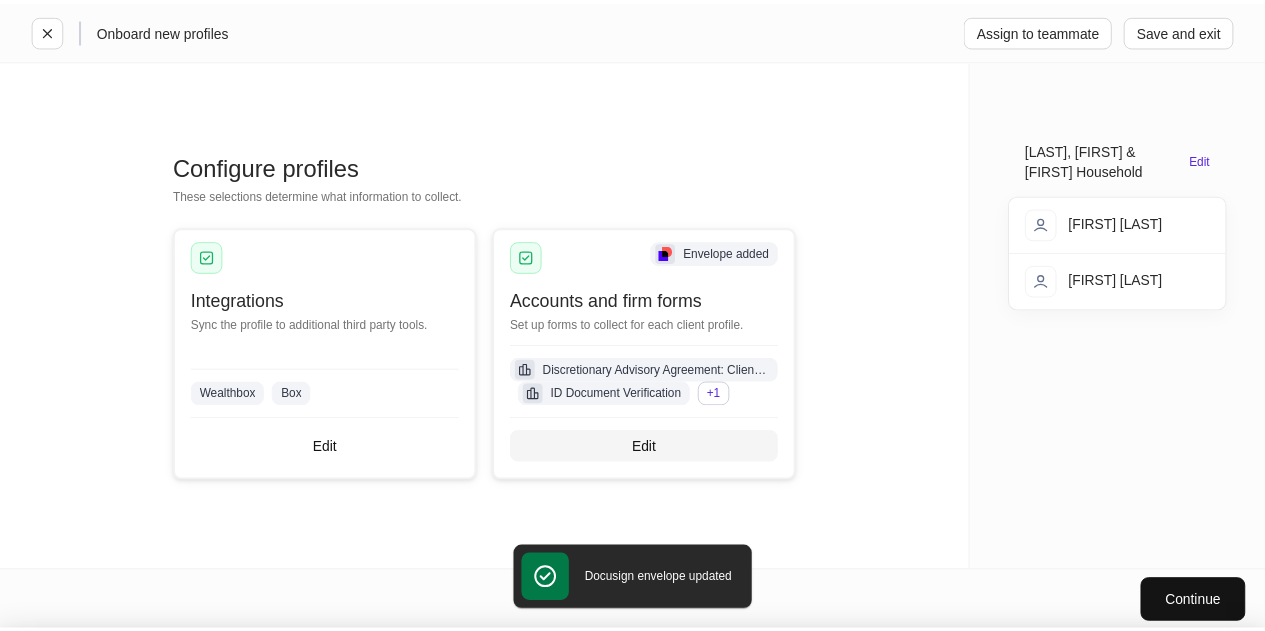 scroll, scrollTop: 234, scrollLeft: 0, axis: vertical 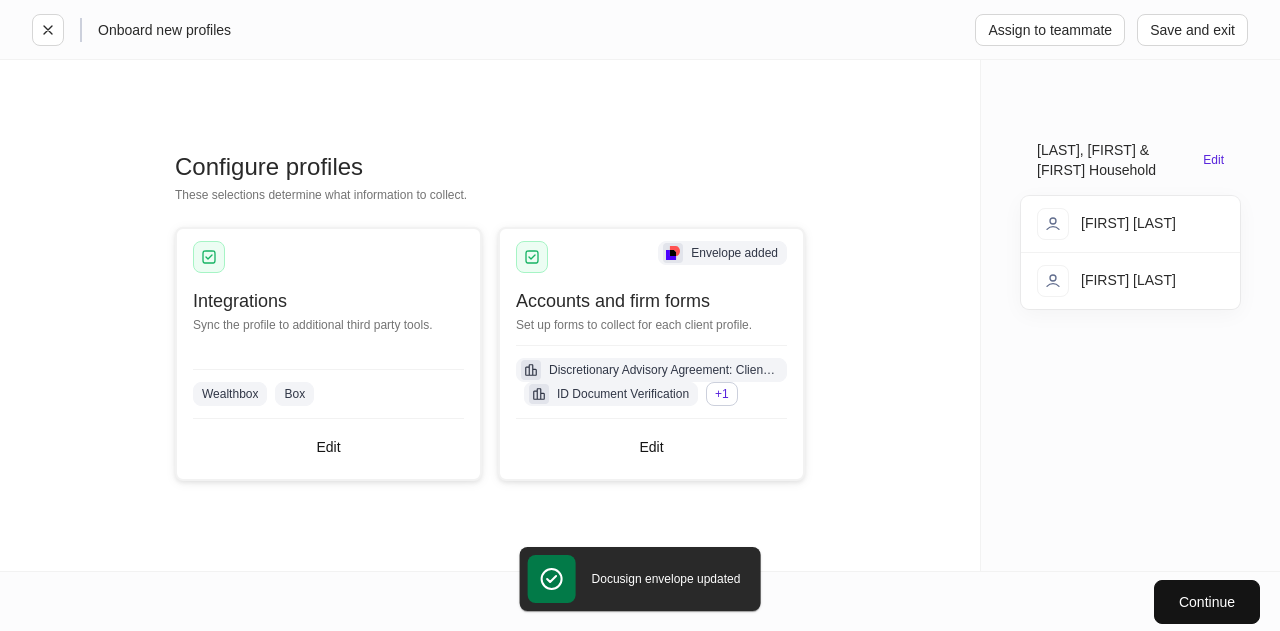 click on "Configure profiles These selections determine what information to collect. Integrations Sync the profile to additional third party tools. Wealthbox Box Edit Envelope added Accounts and firm forms Set up forms to collect for each client profile. Discretionary Advisory Agreement: Client Wrap Fee ID Document Verification + 1 Edit" at bounding box center [490, 315] 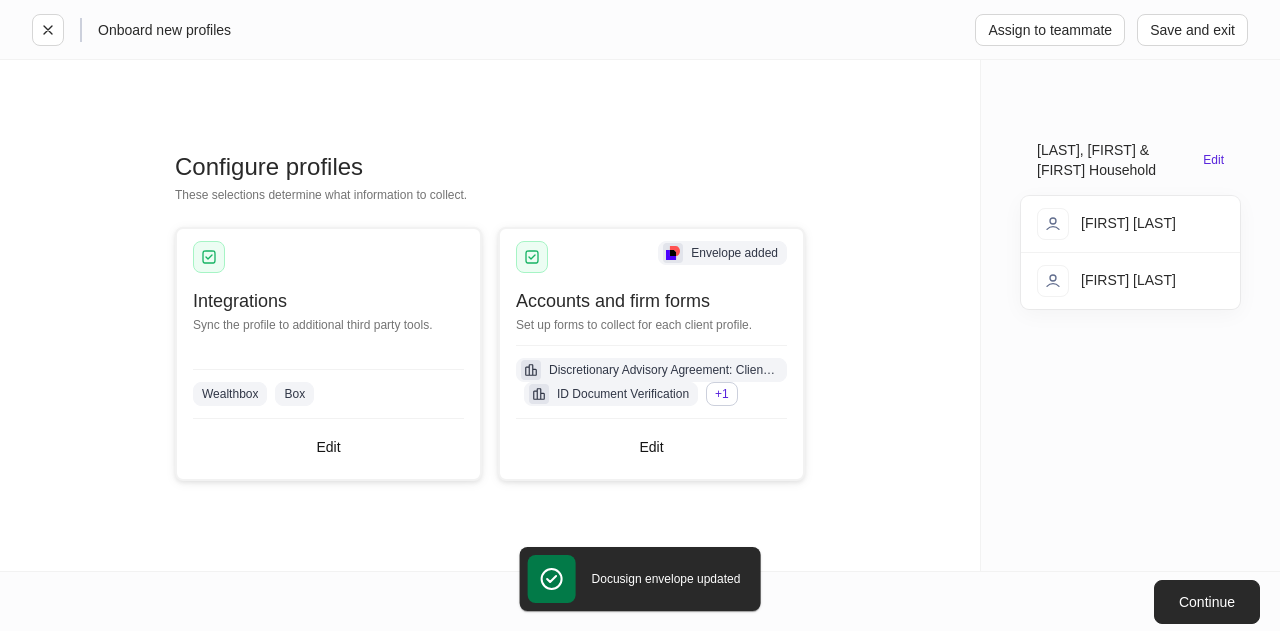 click on "Continue" at bounding box center [1207, 602] 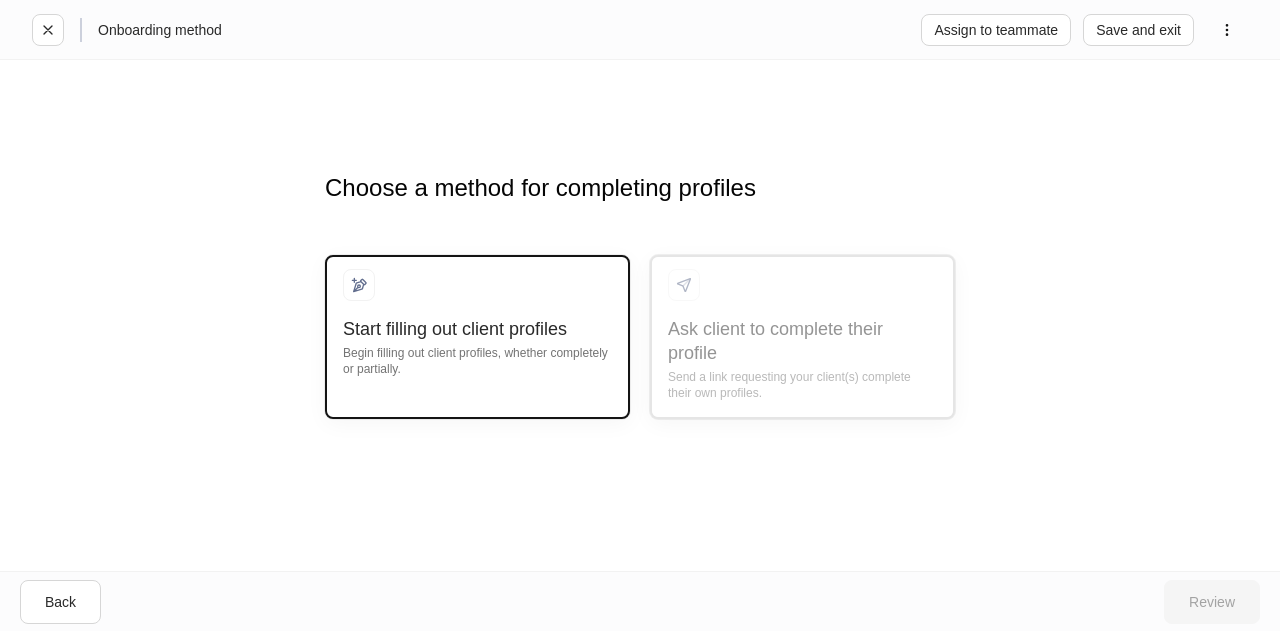 click at bounding box center (477, 293) 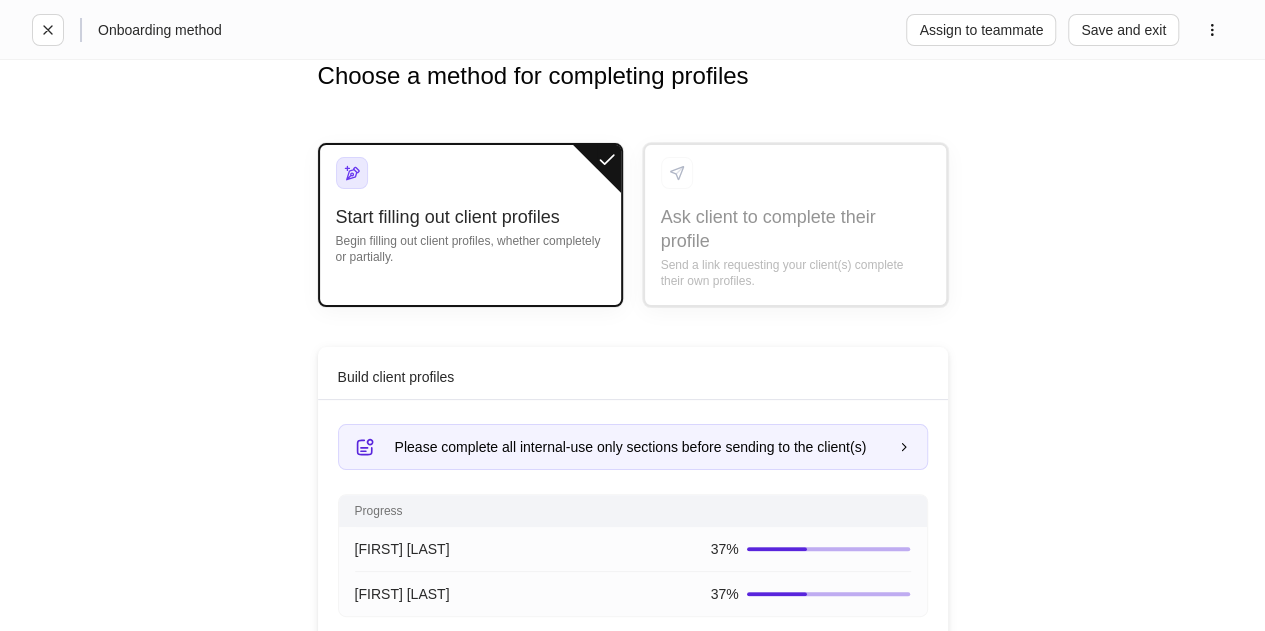 scroll, scrollTop: 124, scrollLeft: 0, axis: vertical 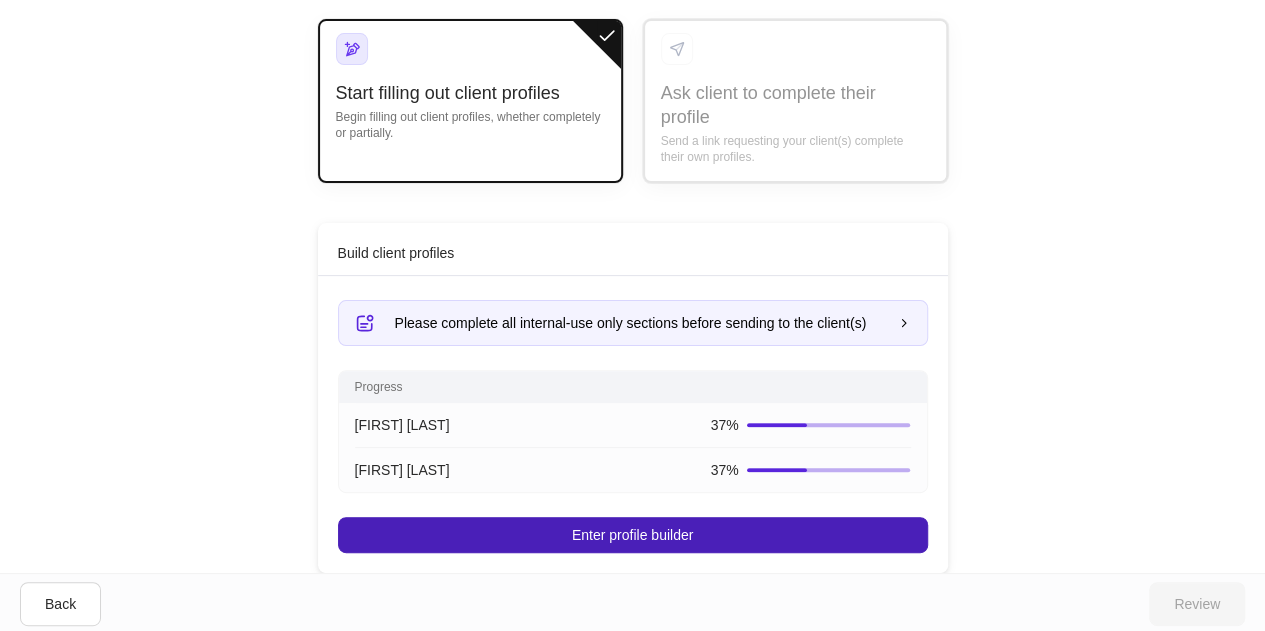 click on "Enter profile builder" at bounding box center (632, 535) 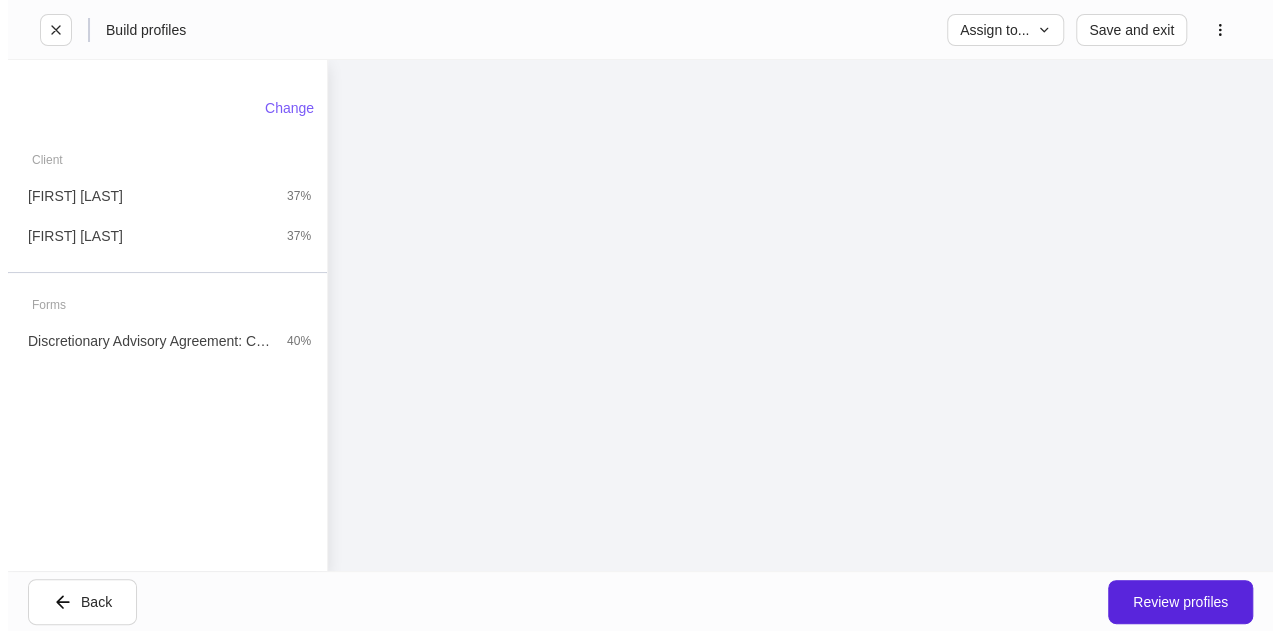 scroll, scrollTop: 0, scrollLeft: 0, axis: both 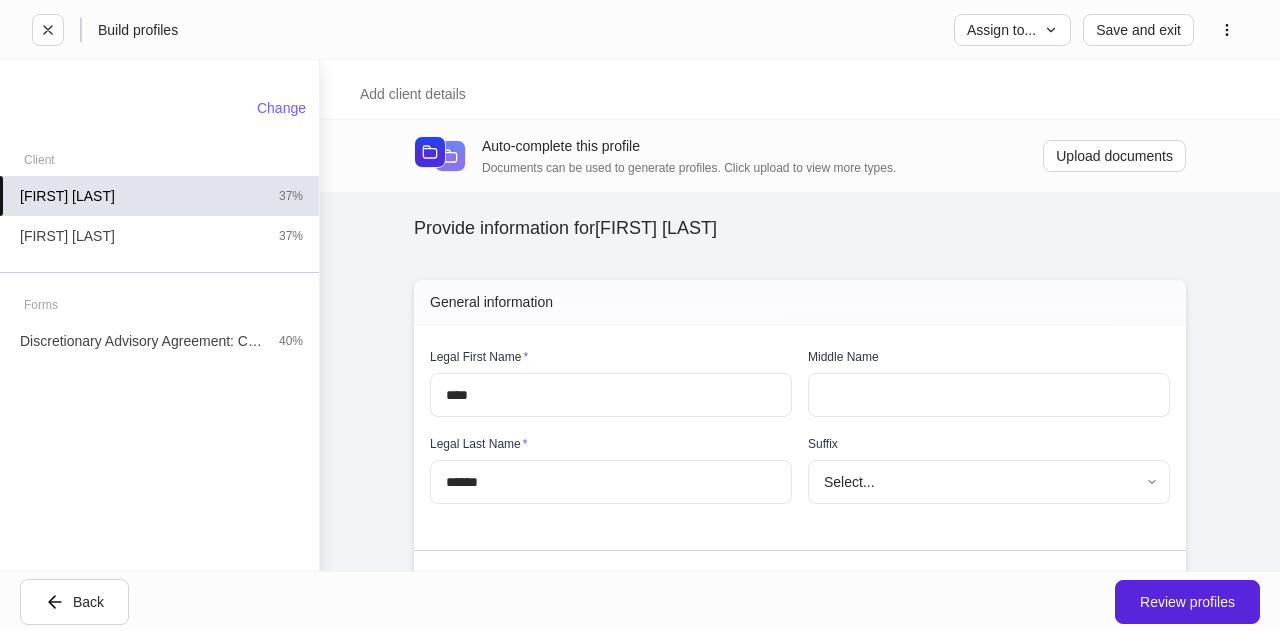 click on "[FIRST] [LAST] 37%" at bounding box center [159, 196] 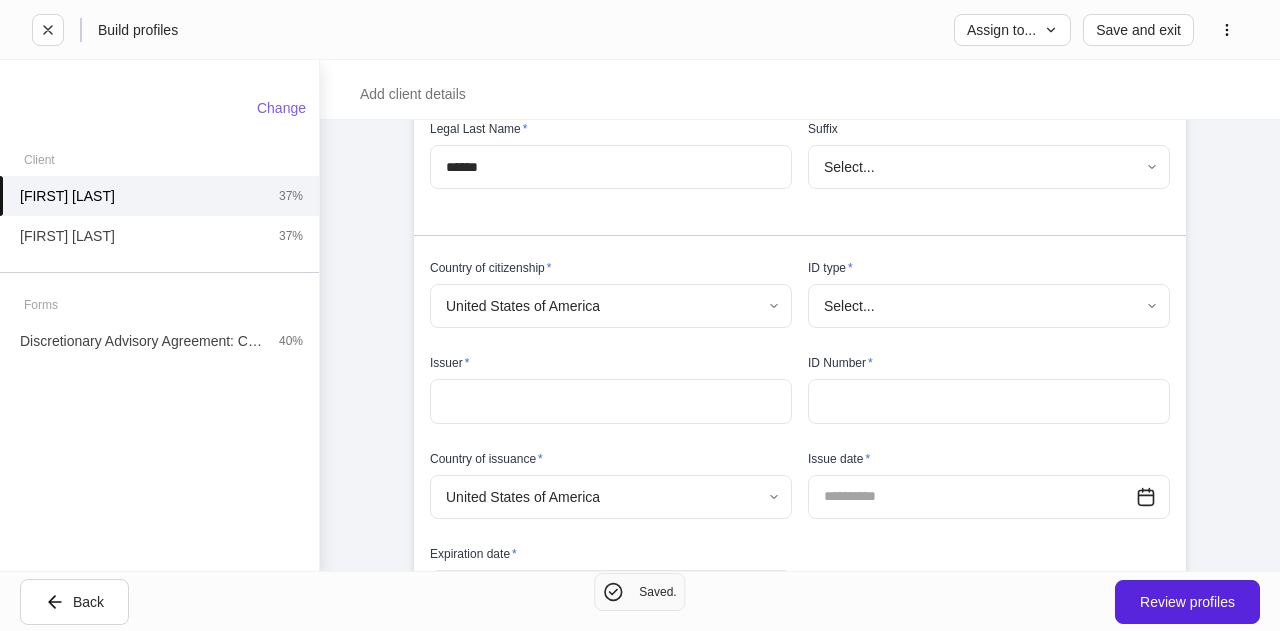 scroll, scrollTop: 320, scrollLeft: 0, axis: vertical 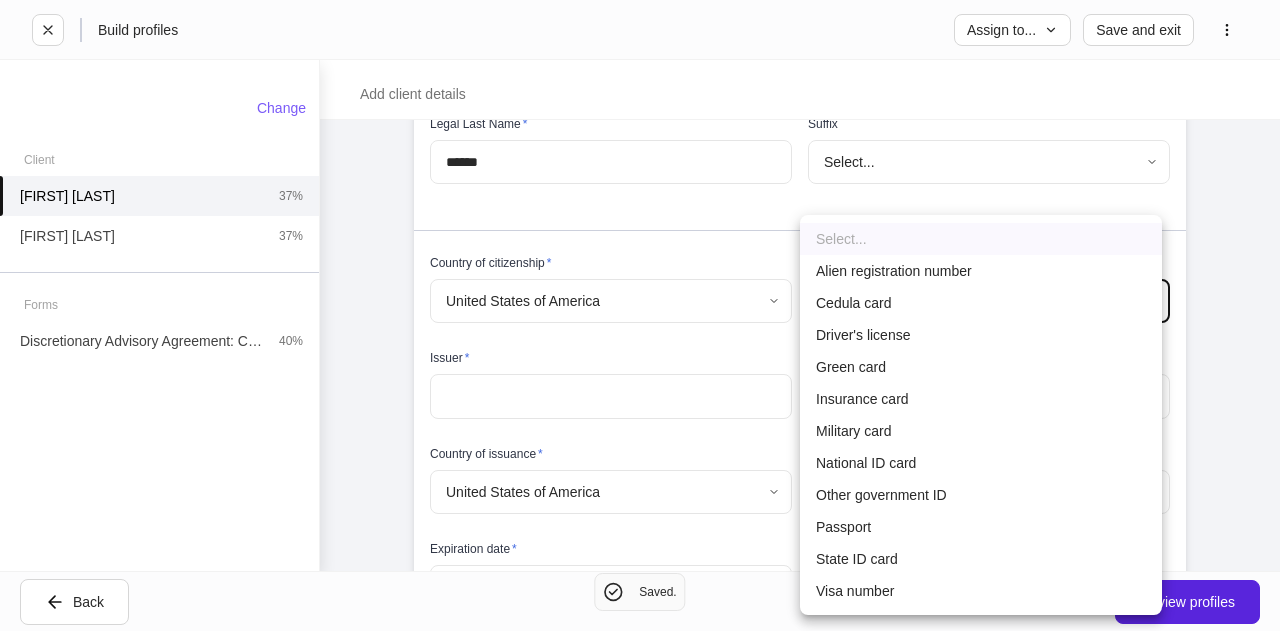 click on "**********" at bounding box center (640, 315) 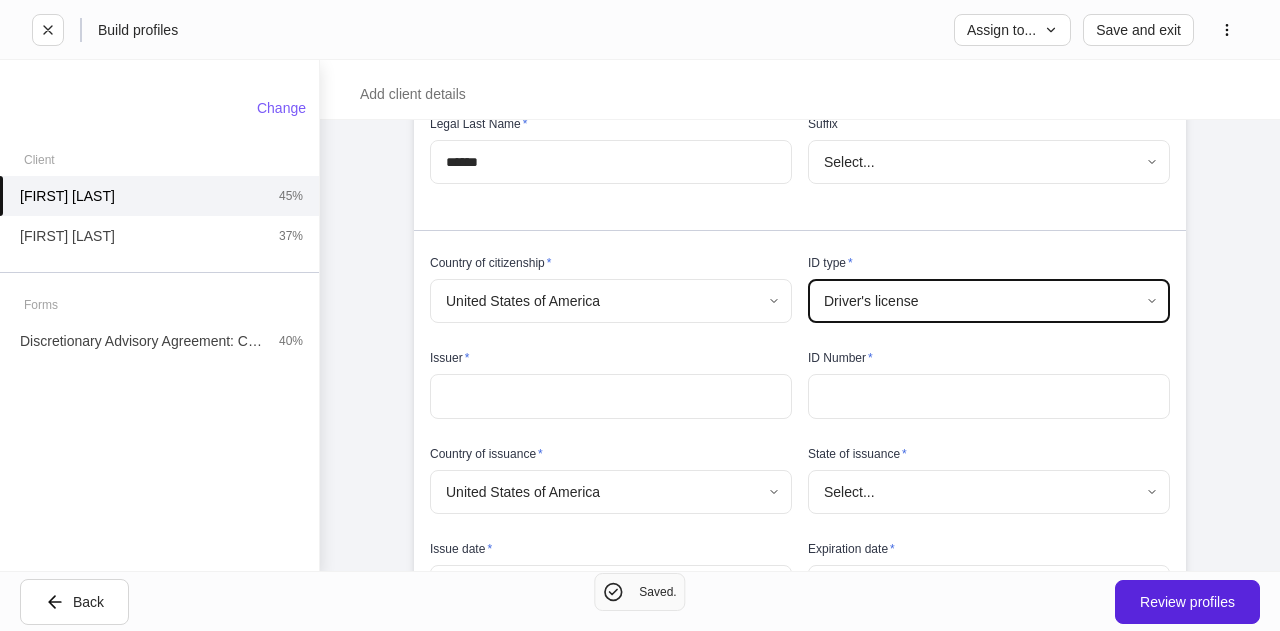 click at bounding box center (611, 396) 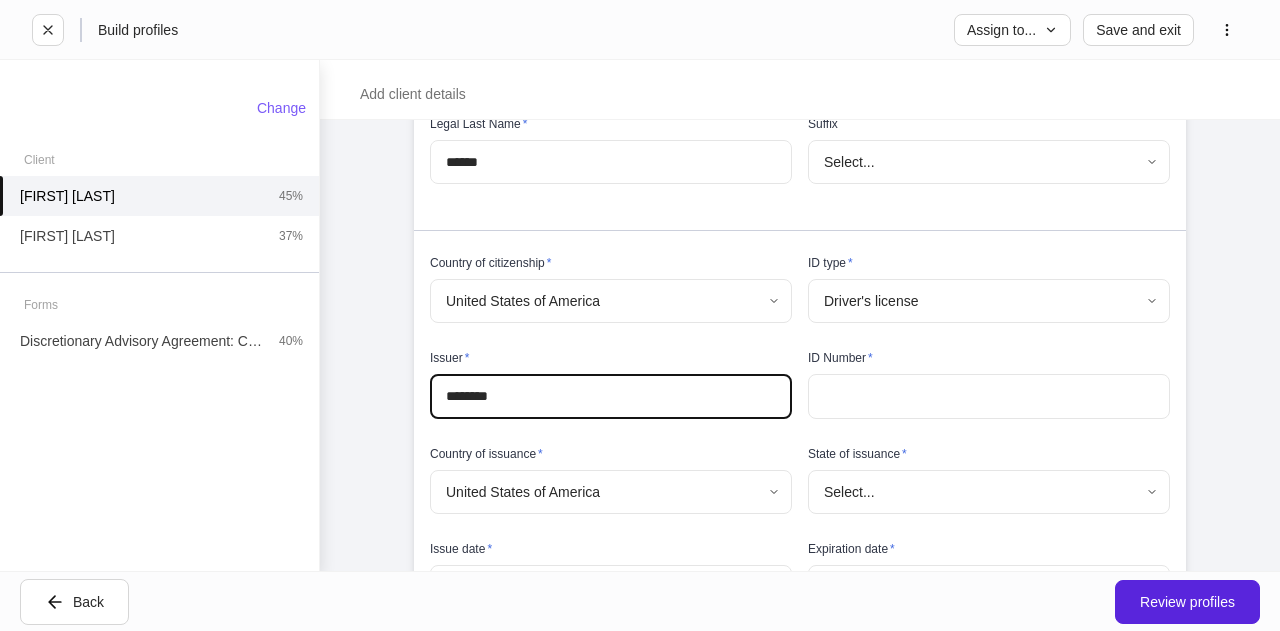type on "********" 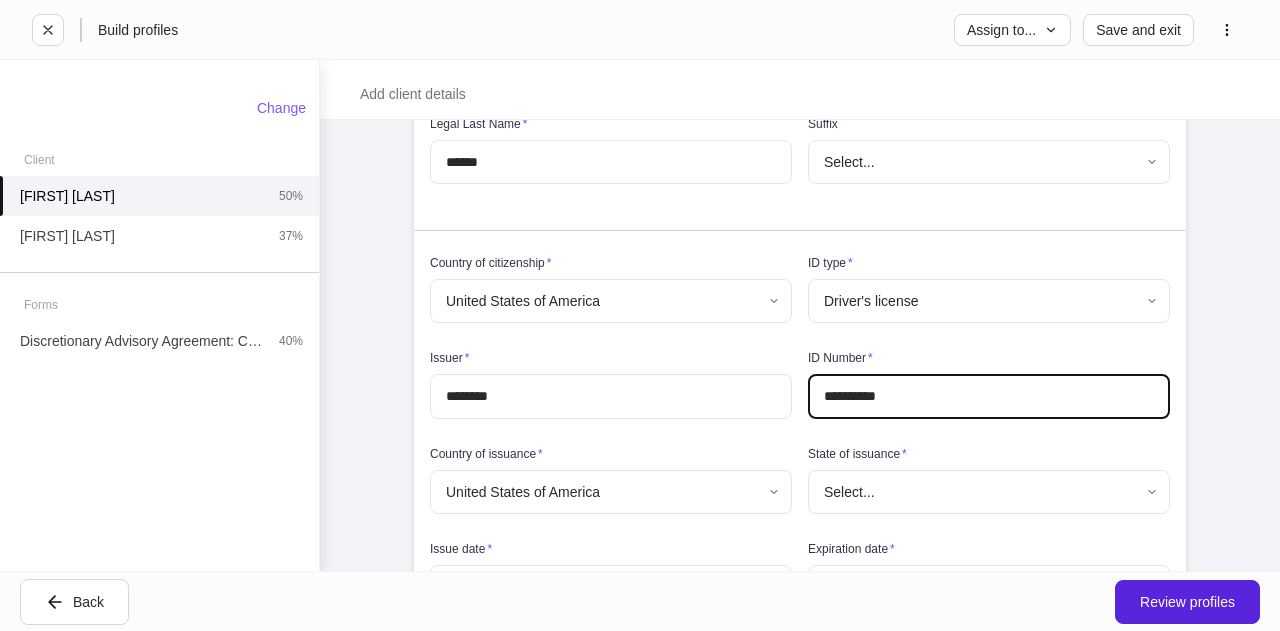 type on "**********" 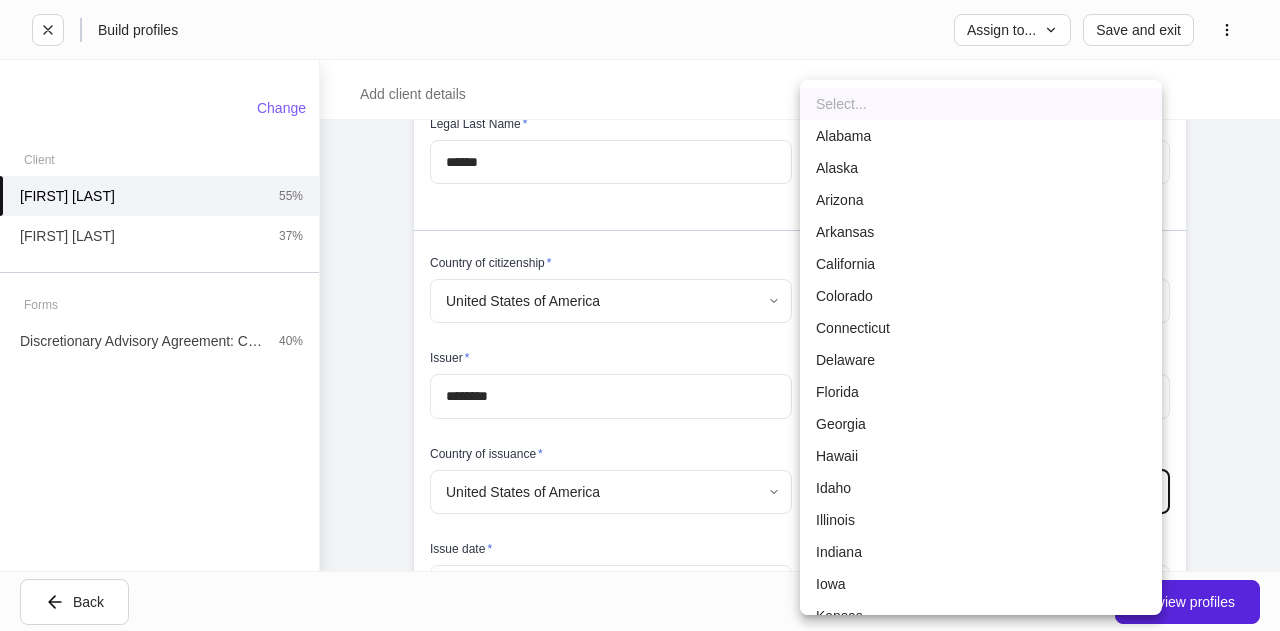 type 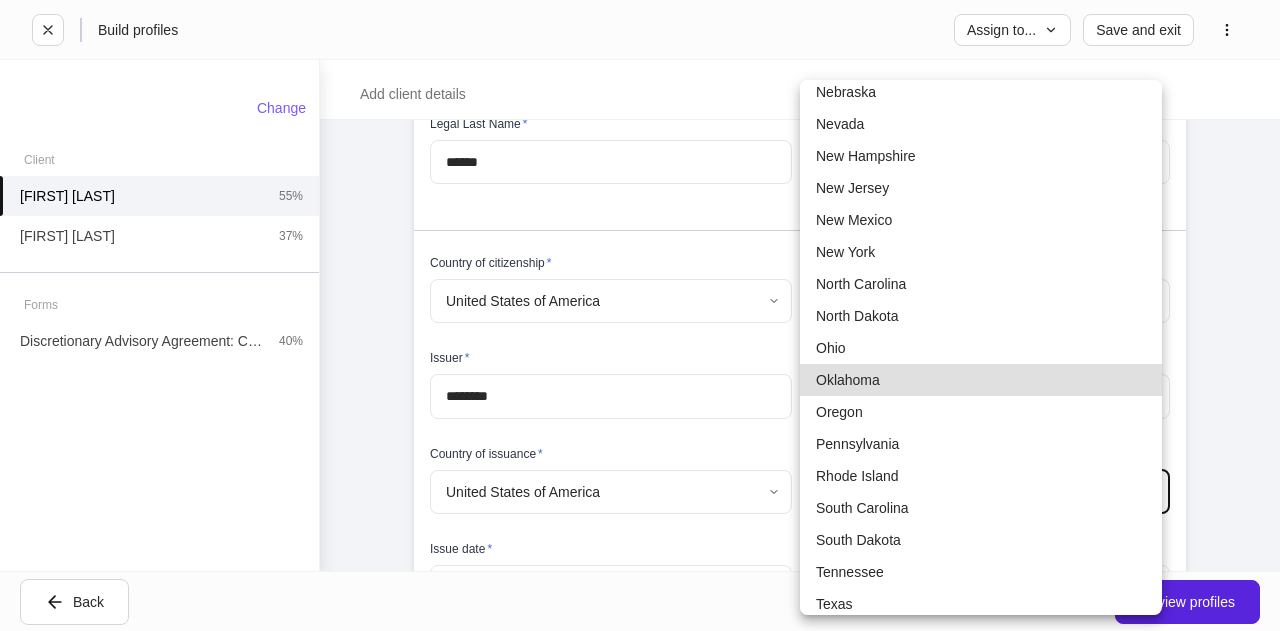 type on "**" 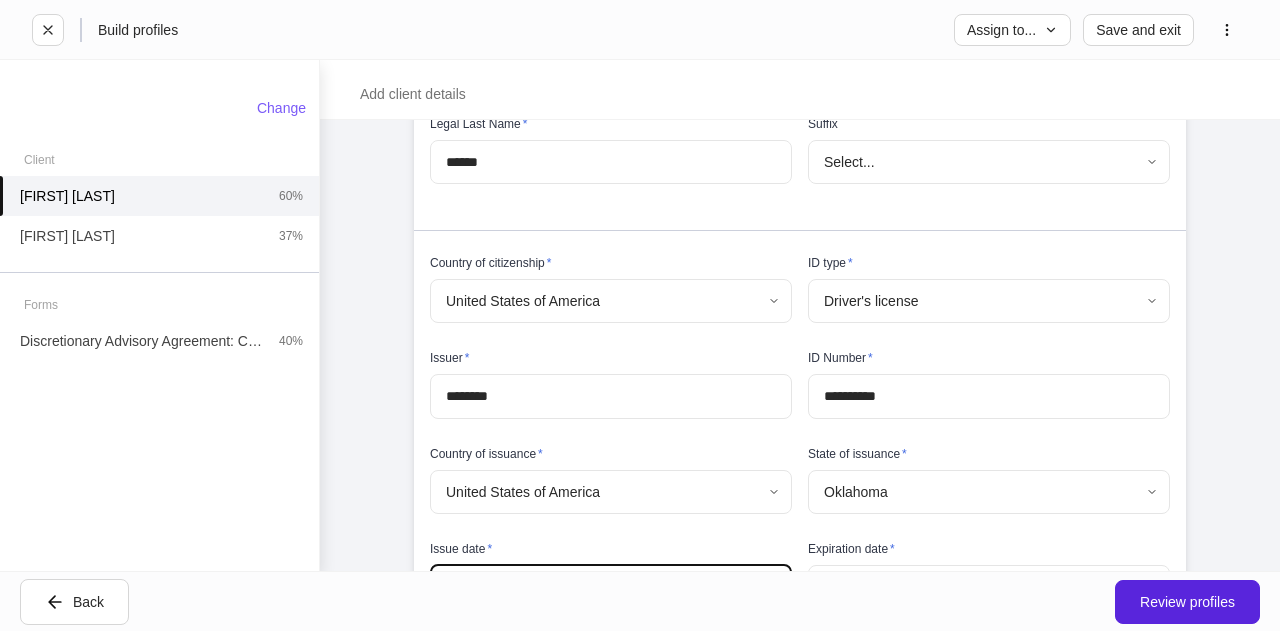 scroll, scrollTop: 356, scrollLeft: 0, axis: vertical 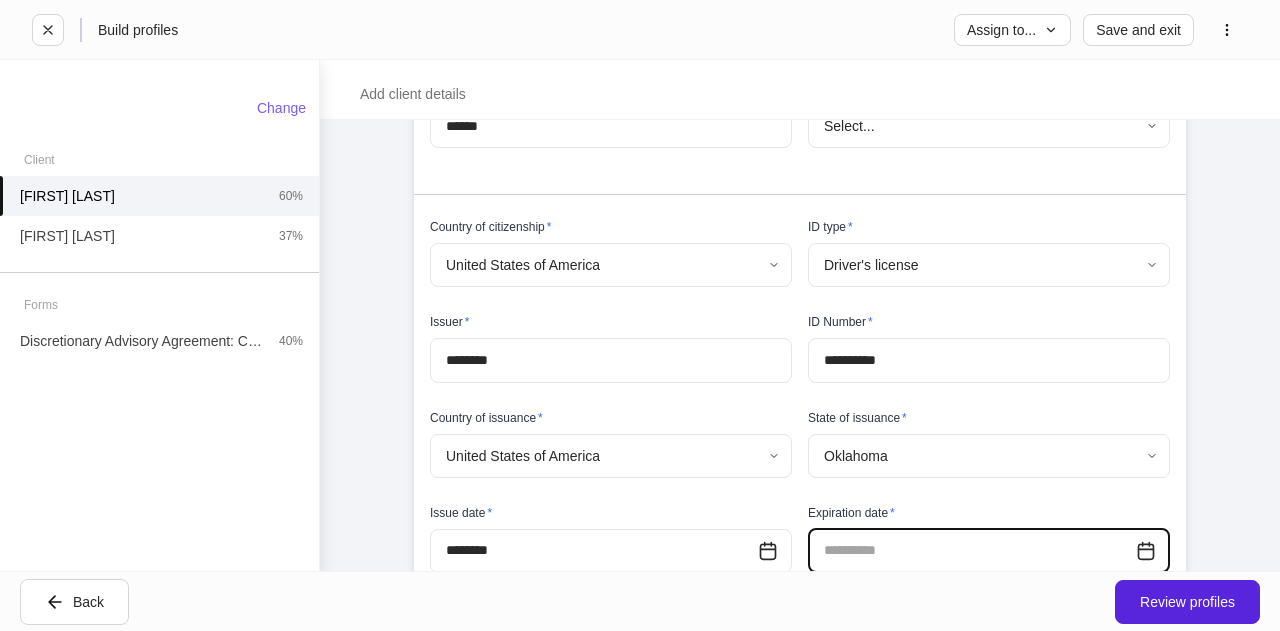 type on "**********" 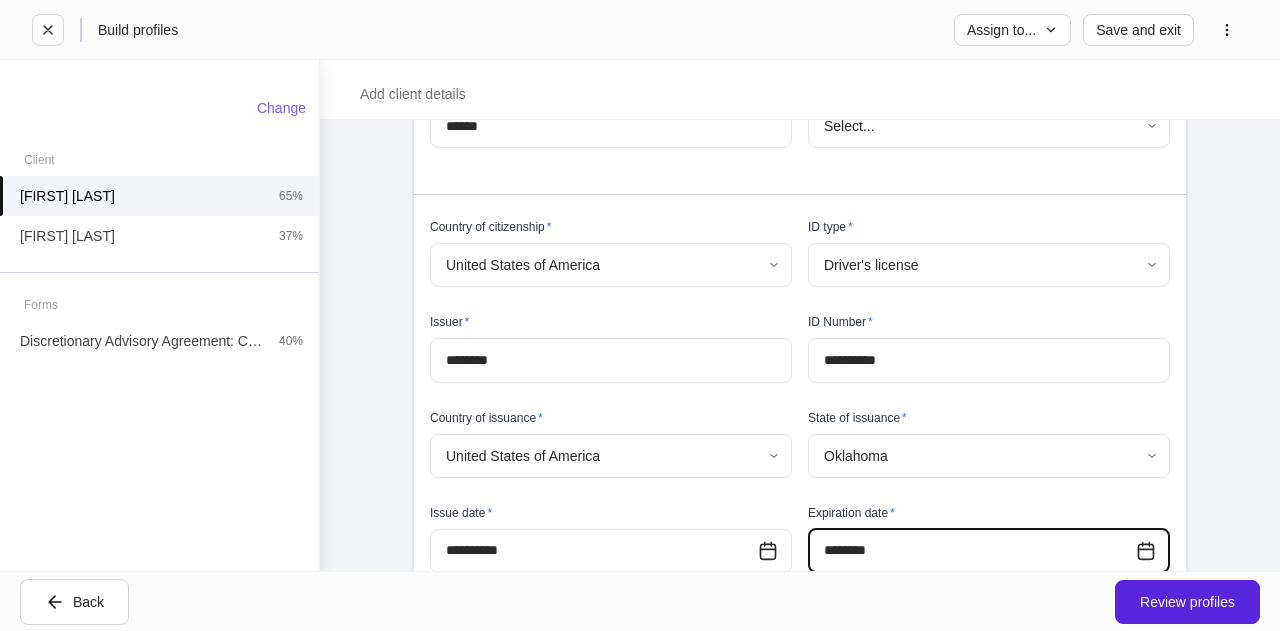 type on "**********" 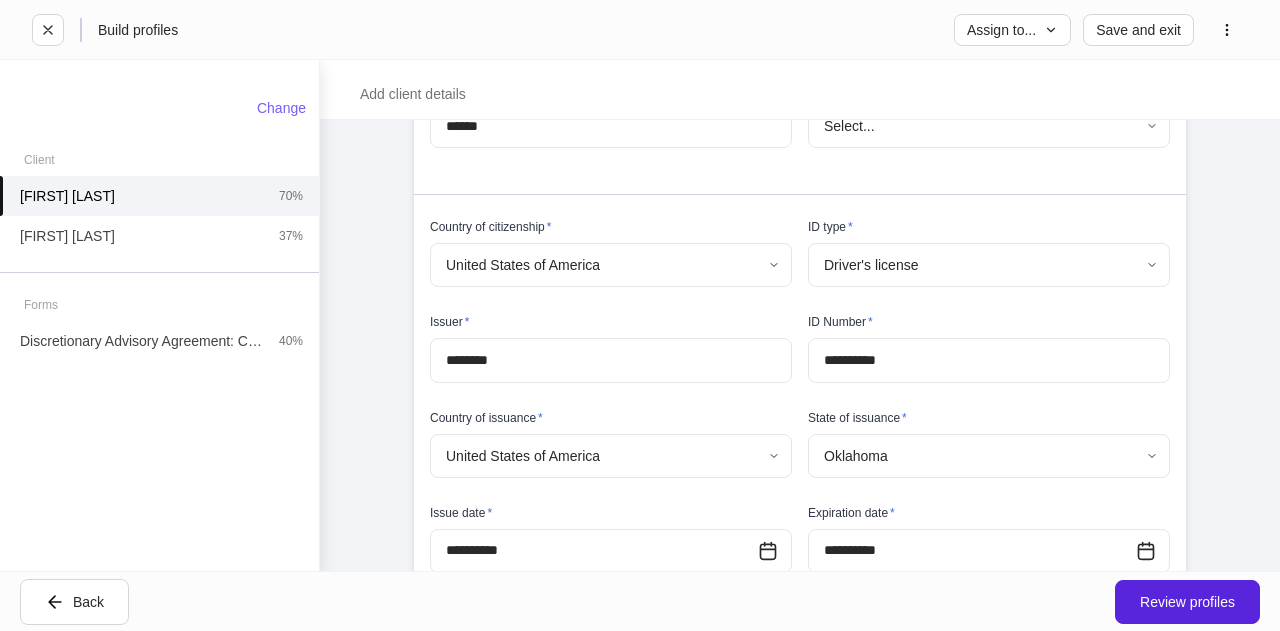 scroll, scrollTop: 772, scrollLeft: 0, axis: vertical 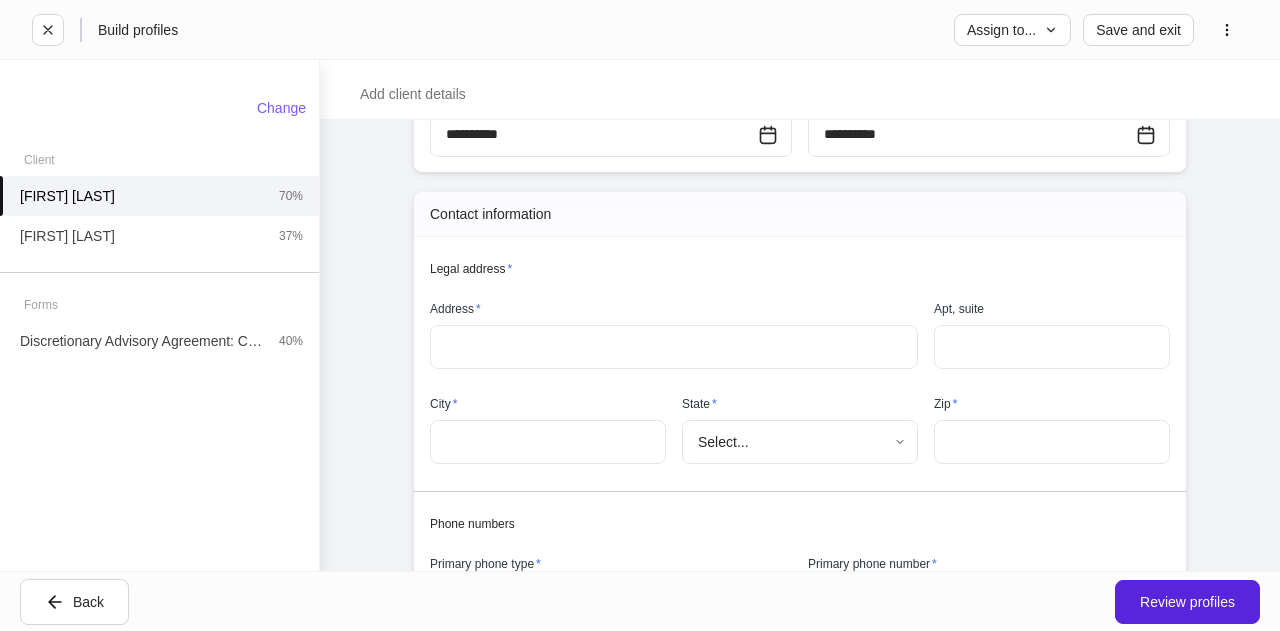 click at bounding box center [674, 347] 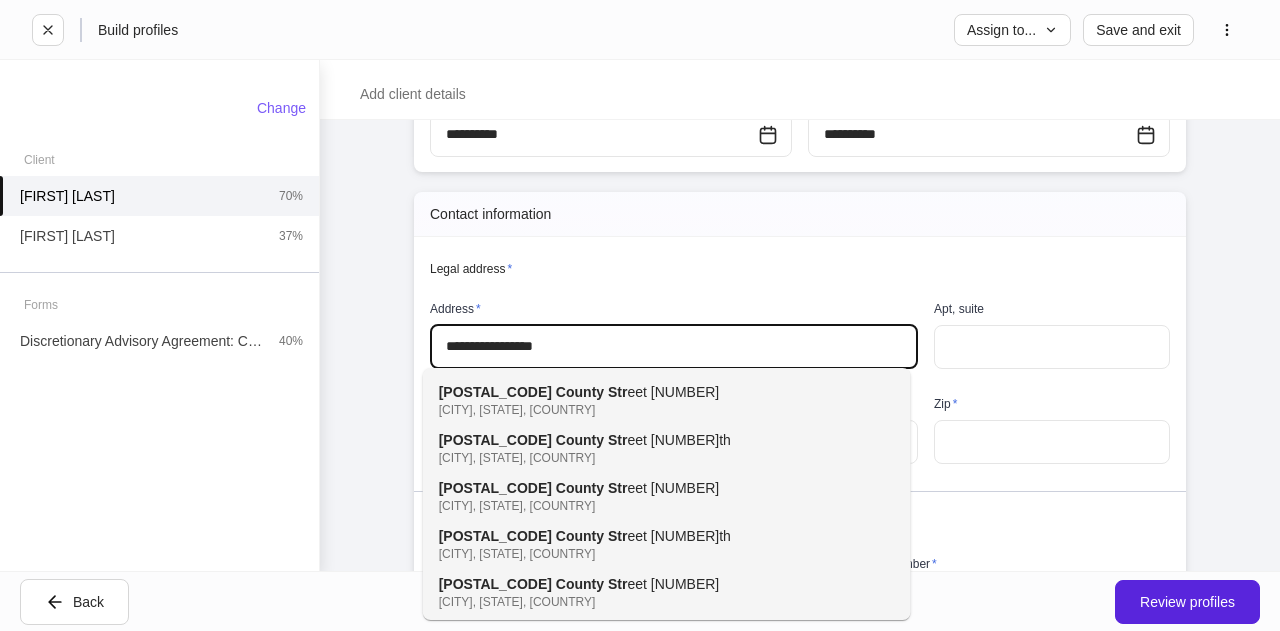 click on "[POSTAL_CODE]   County Str eet [NUMBER] [CITY], [STATE], [COUNTRY]" at bounding box center (645, 400) 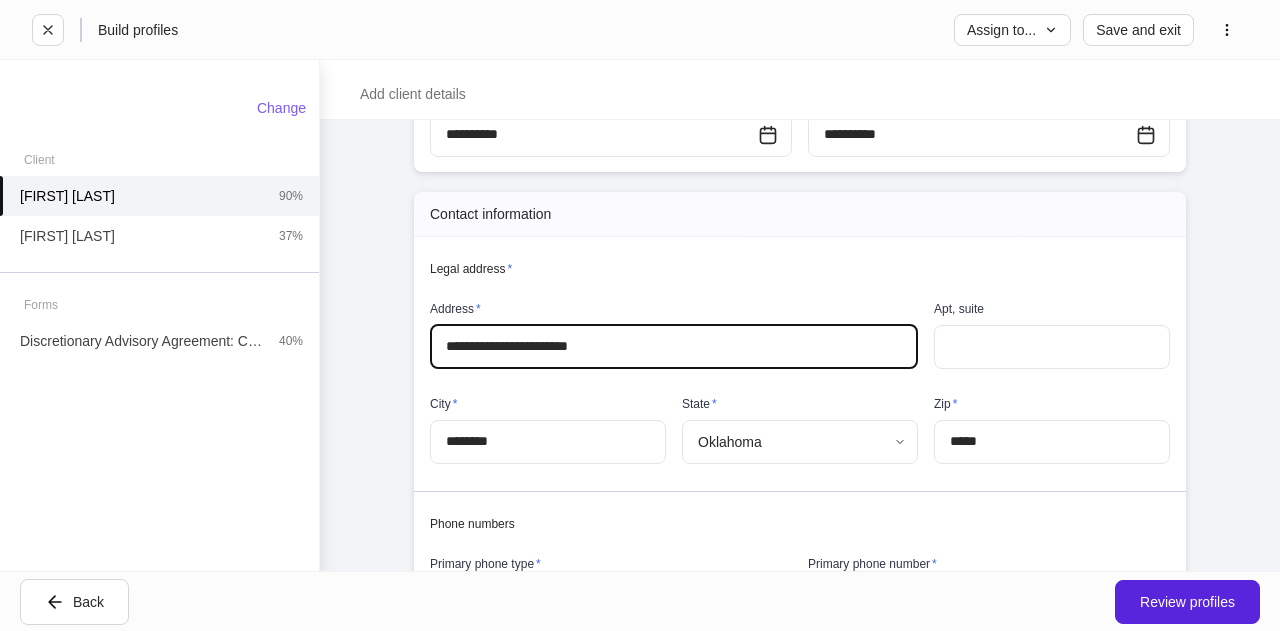 type on "********" 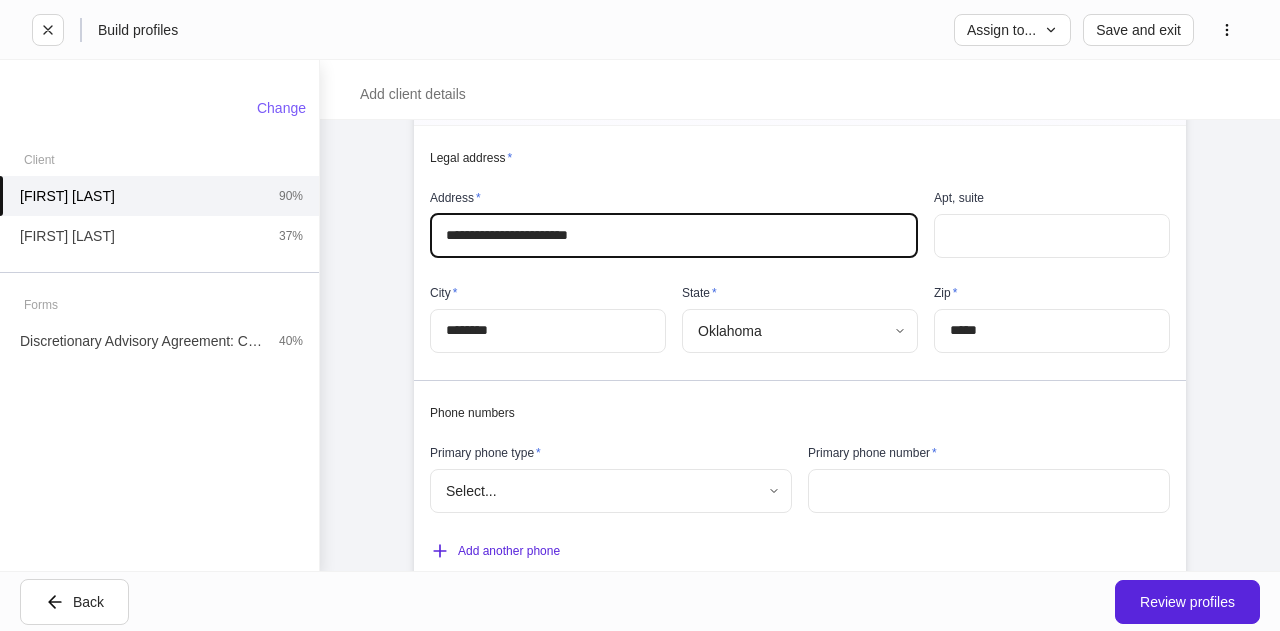 scroll, scrollTop: 884, scrollLeft: 0, axis: vertical 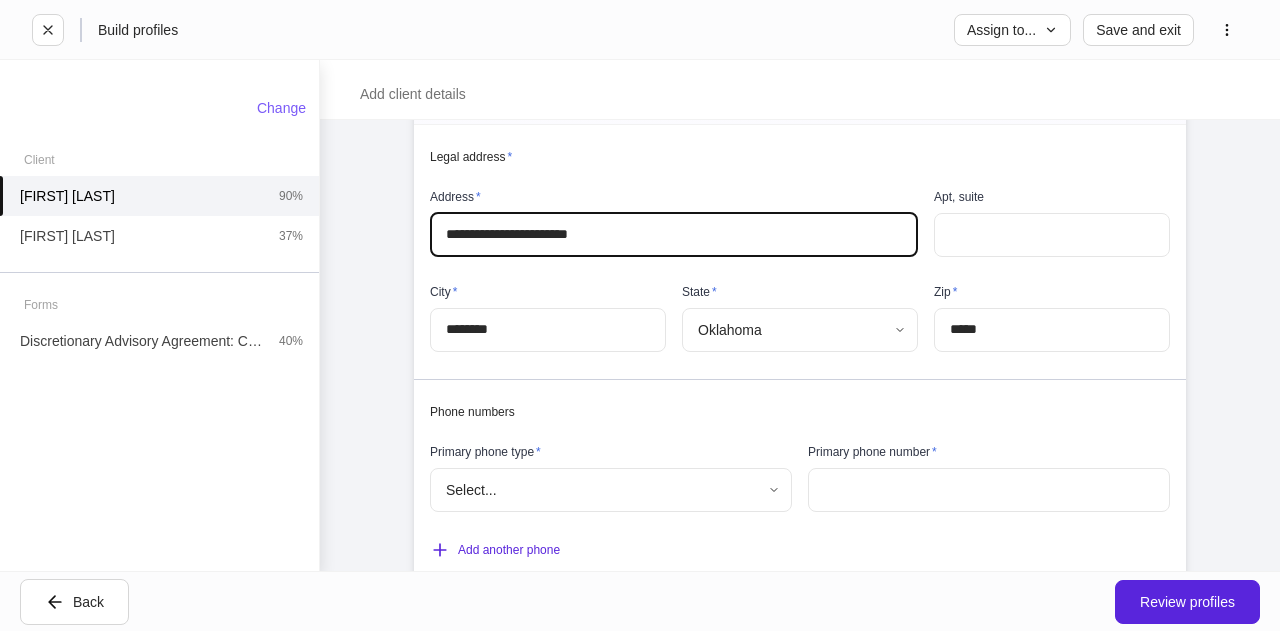 type on "**********" 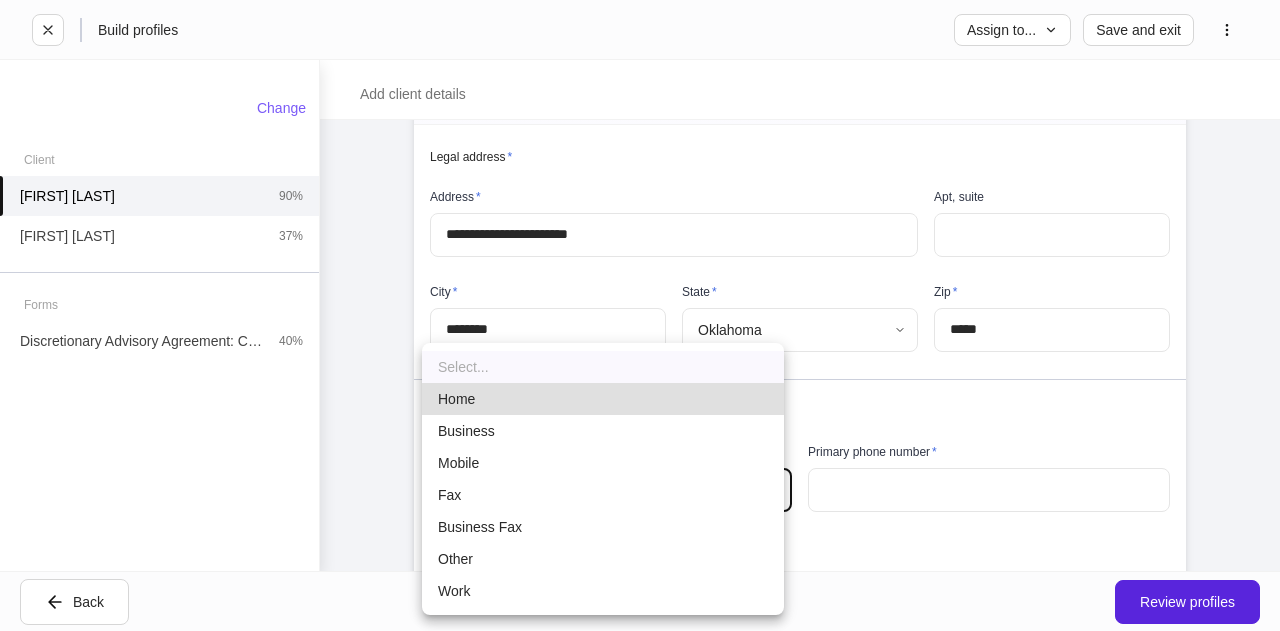 click on "**********" at bounding box center [640, 315] 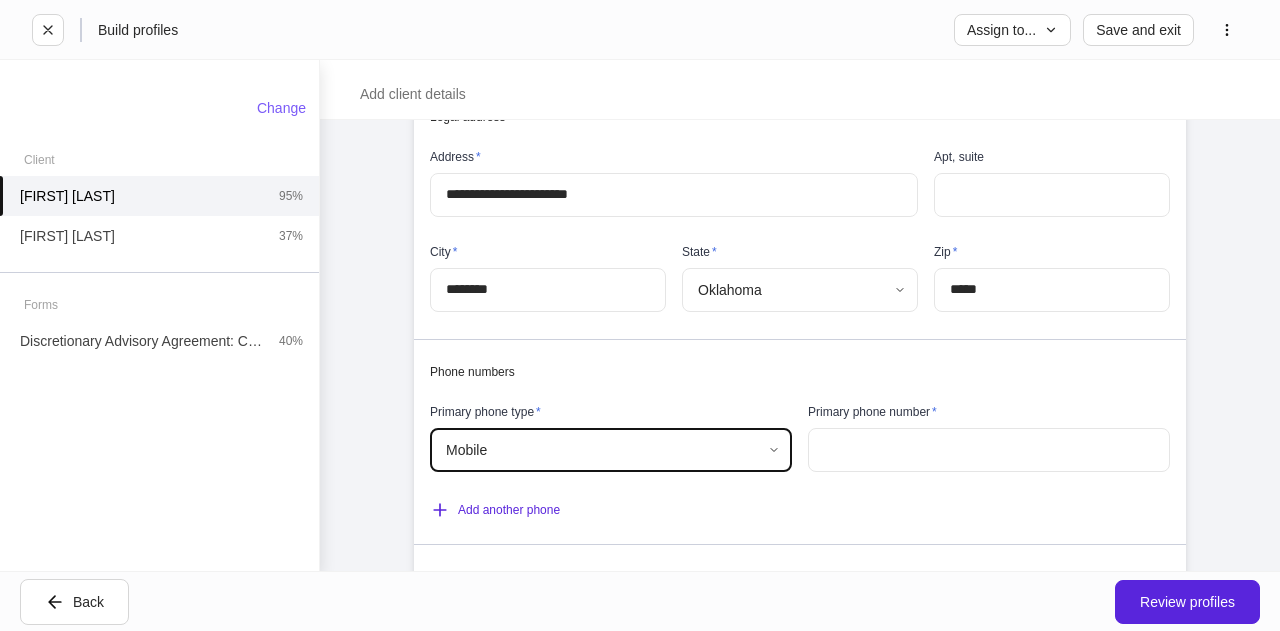 scroll, scrollTop: 928, scrollLeft: 0, axis: vertical 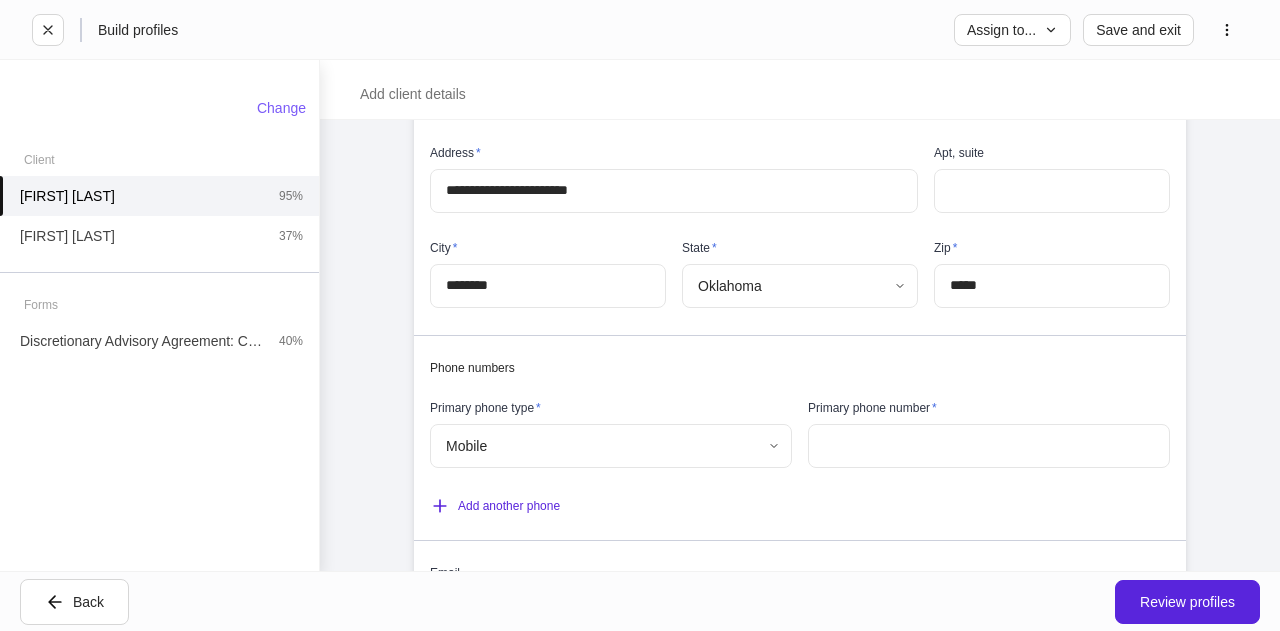 click at bounding box center [989, 446] 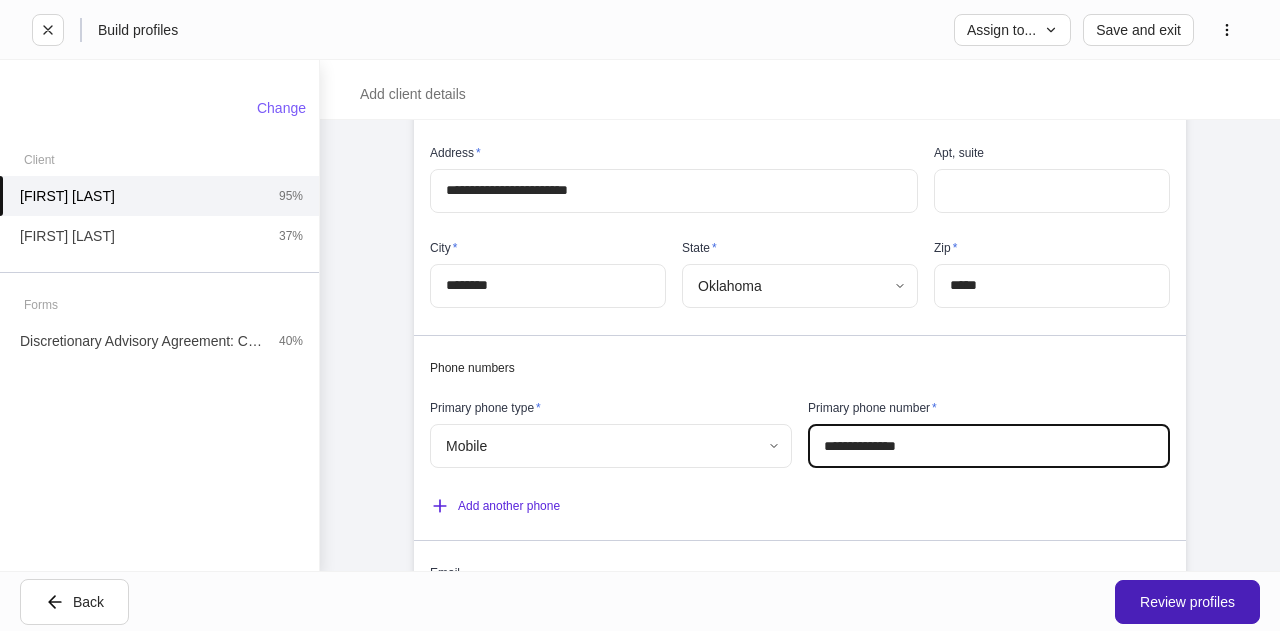 type on "**********" 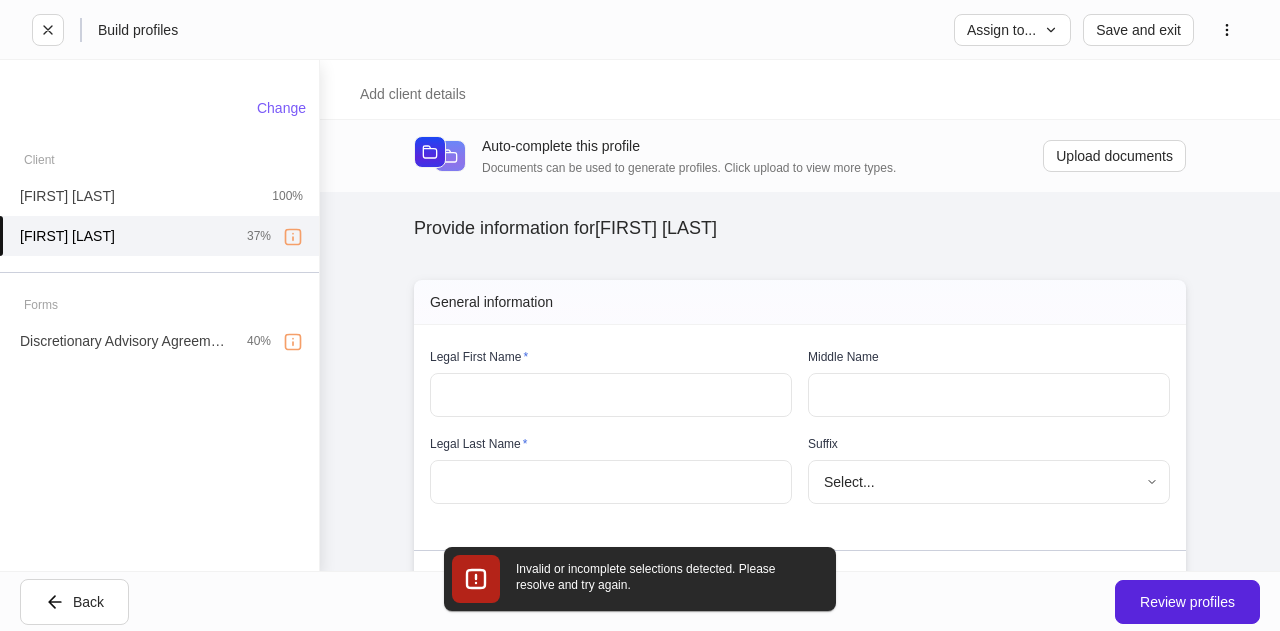 type on "*******" 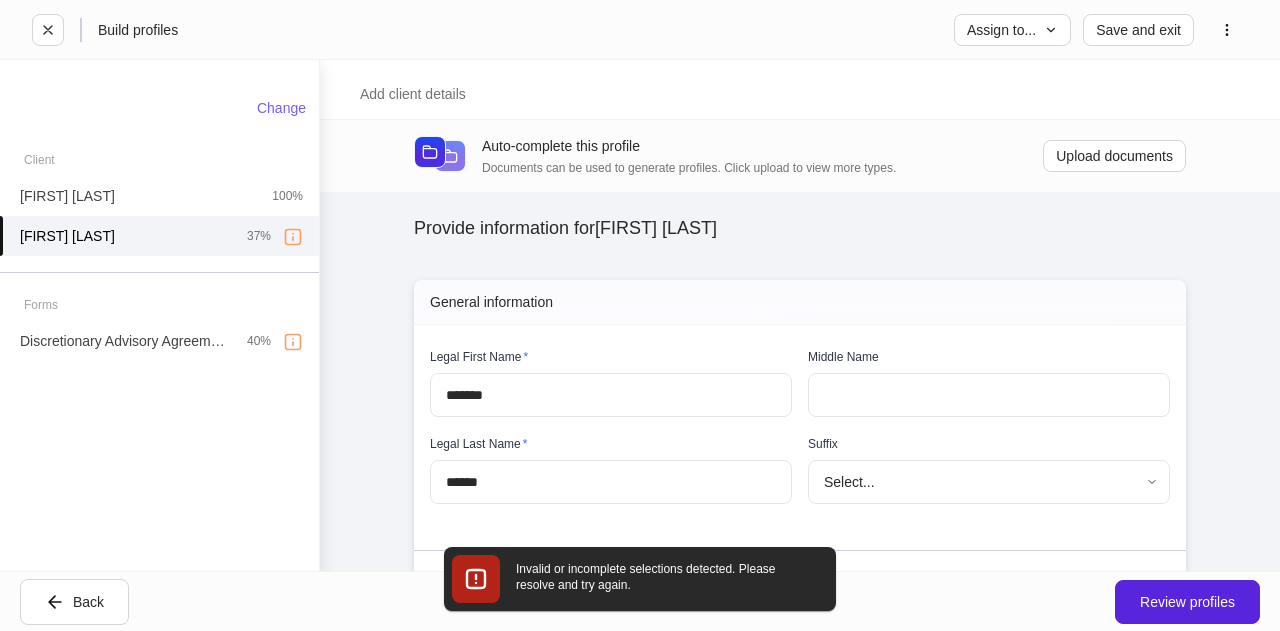 scroll, scrollTop: 287, scrollLeft: 0, axis: vertical 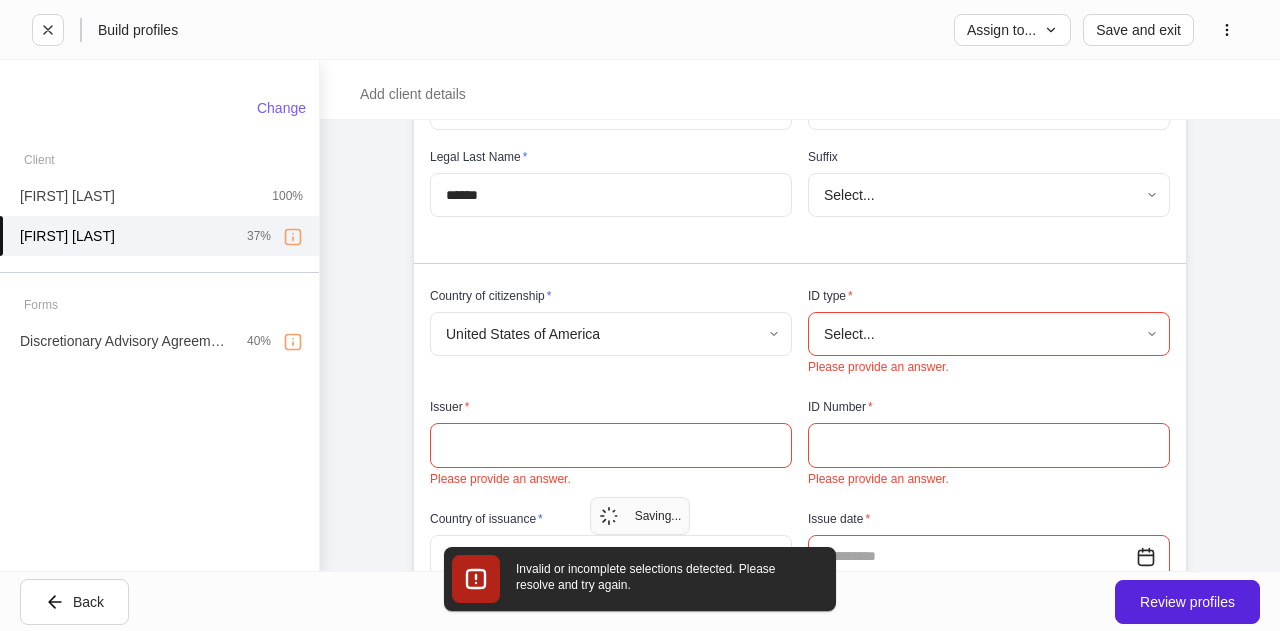 click on "Build profiles Assign to... Save and exit Add client details Auto-complete this profile Documents can be used to generate profiles. Click upload to view more types. Upload documents Provide information for  [FIRST] [LAST] Please complete all internal-use only sections before sending to the client. We ask all fields not intended for the client to be filled so the profiles can begin syncing upon client completion. General information Legal First Name * ******* ​ Middle Name ​ Legal Last Name * ****** ​ Suffix Select... ​ Country of citizenship * United States of America * ​ ID type * Select... ​ Please provide an answer. Issuer * ​ Please provide an answer. ID Number * ​ Please provide an answer. Country of issuance * United States of America * ​ Issue date * ​ Please provide an answer. Expiration date * ​ Please provide an answer. Contact information Legal address * Address * ​ Please provide an answer. Apt, suite ​ City * ​ Please provide an answer. State * Select... *" at bounding box center [640, 315] 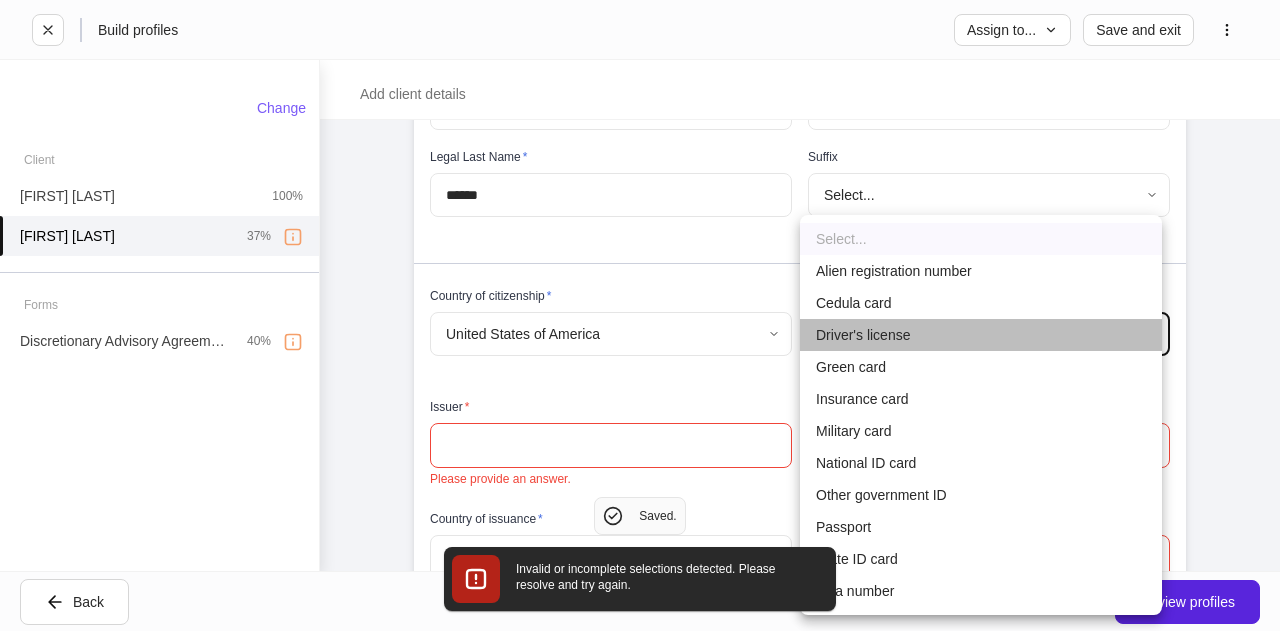 click on "Driver's license" at bounding box center [981, 335] 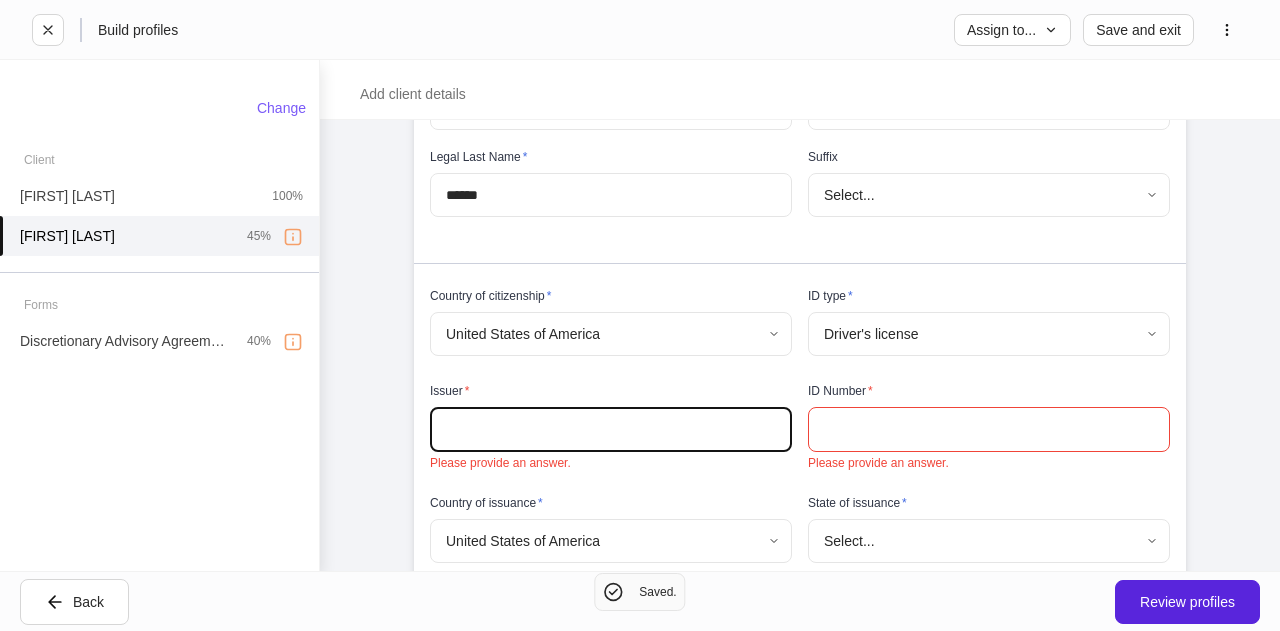 click at bounding box center (611, 429) 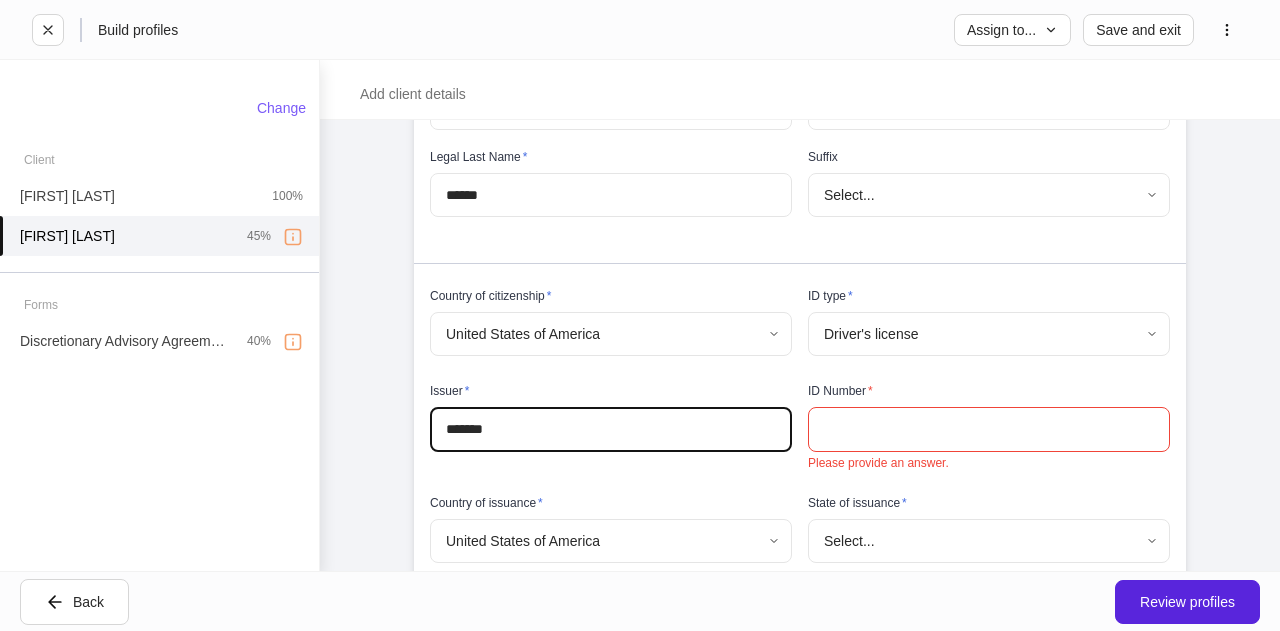 type on "*******" 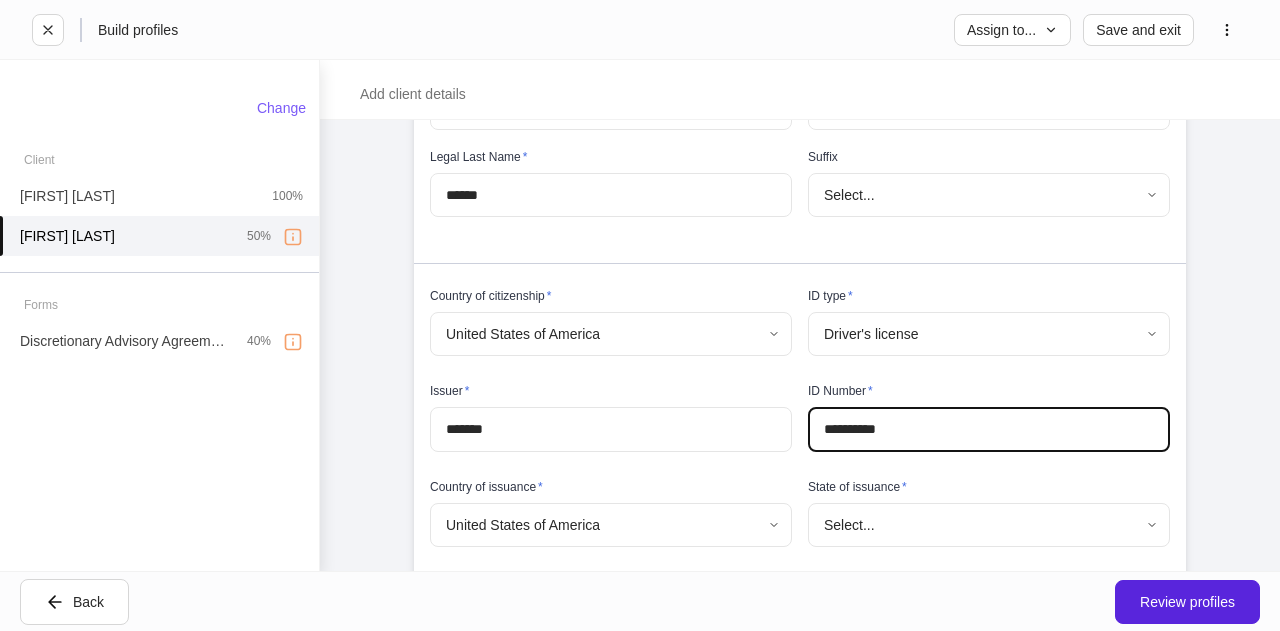 type on "**********" 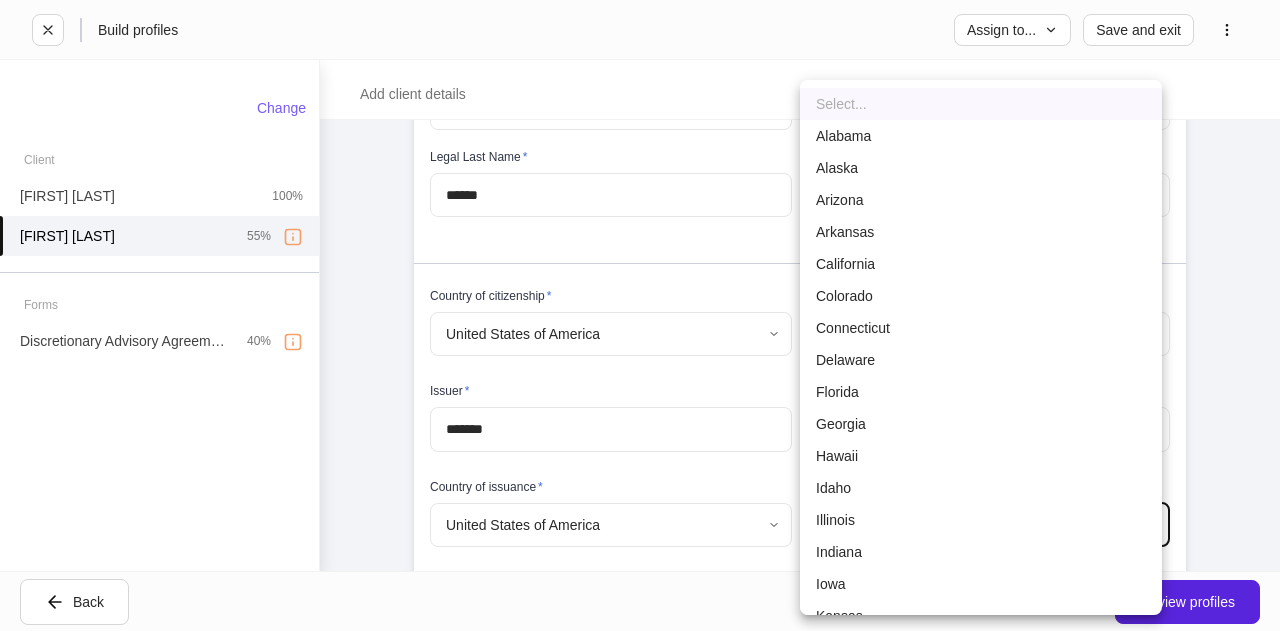 type 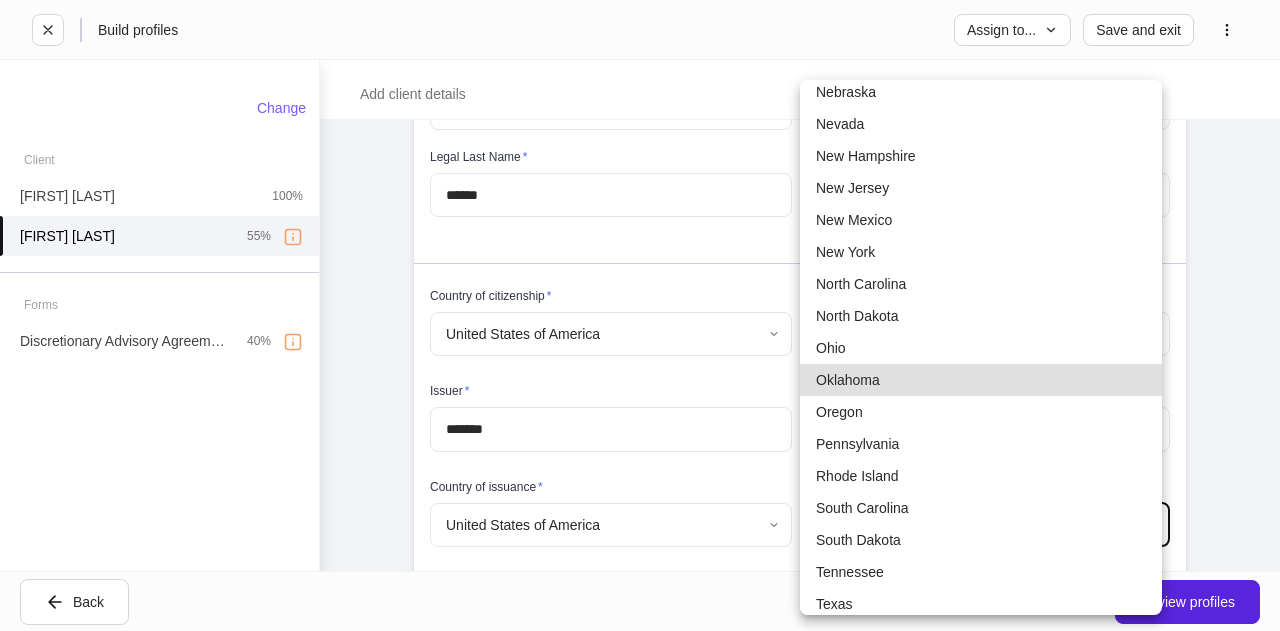 type on "**" 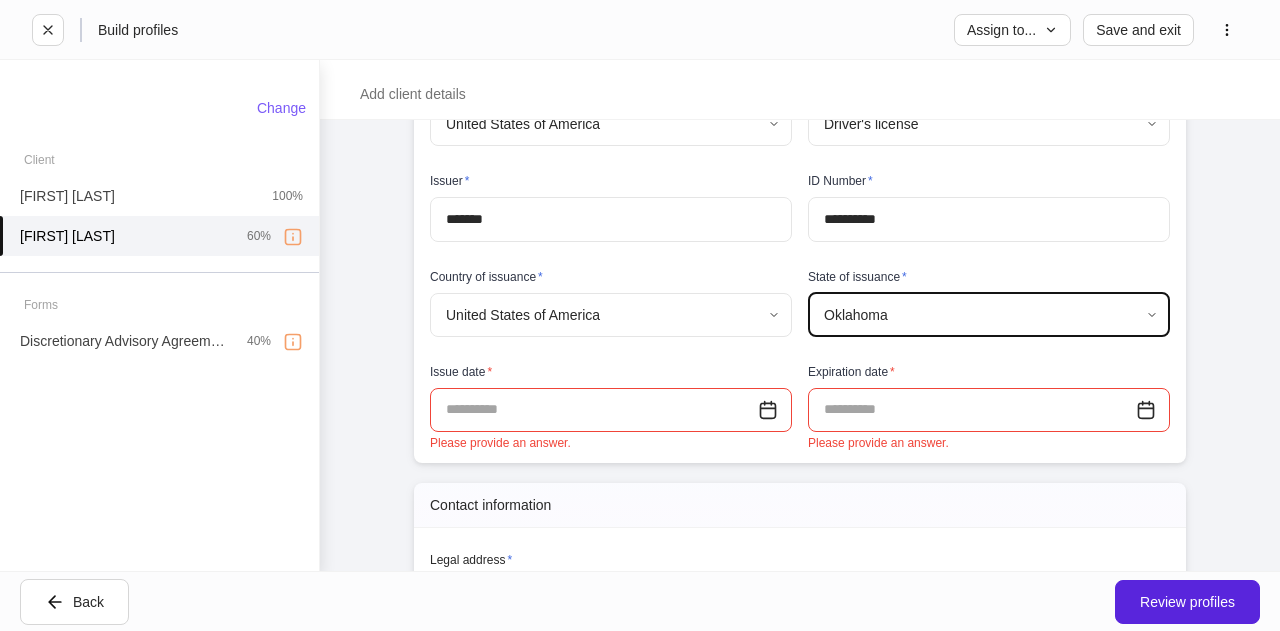 scroll, scrollTop: 514, scrollLeft: 0, axis: vertical 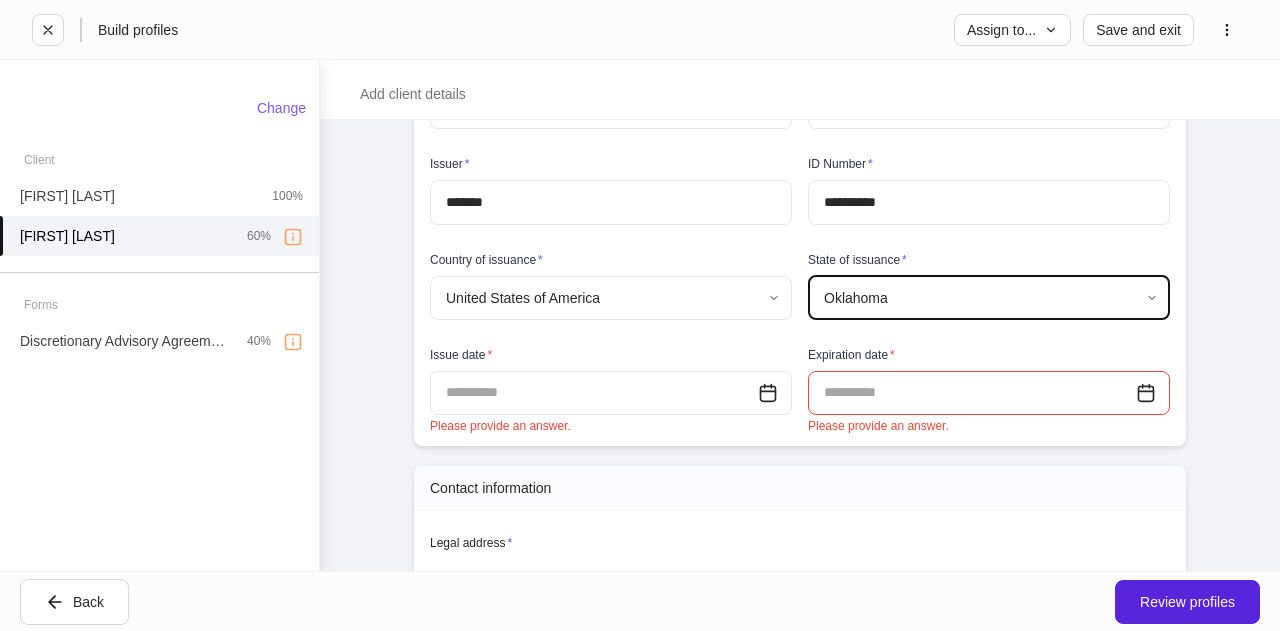 click at bounding box center (594, 393) 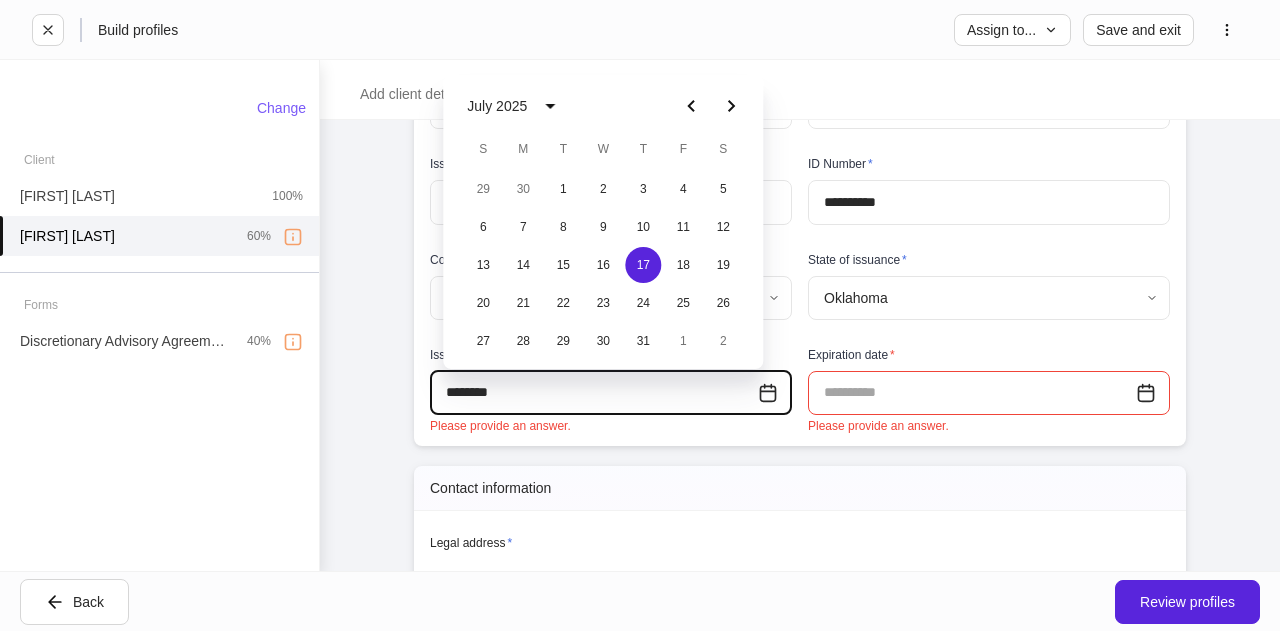 type on "**********" 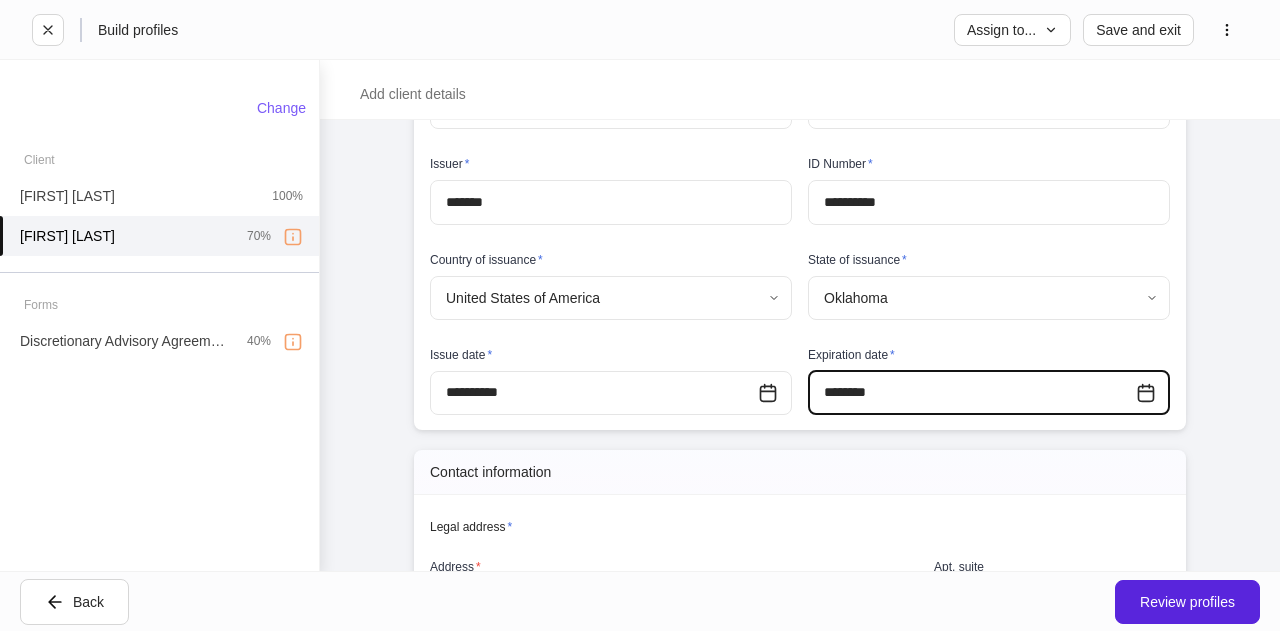 type on "**********" 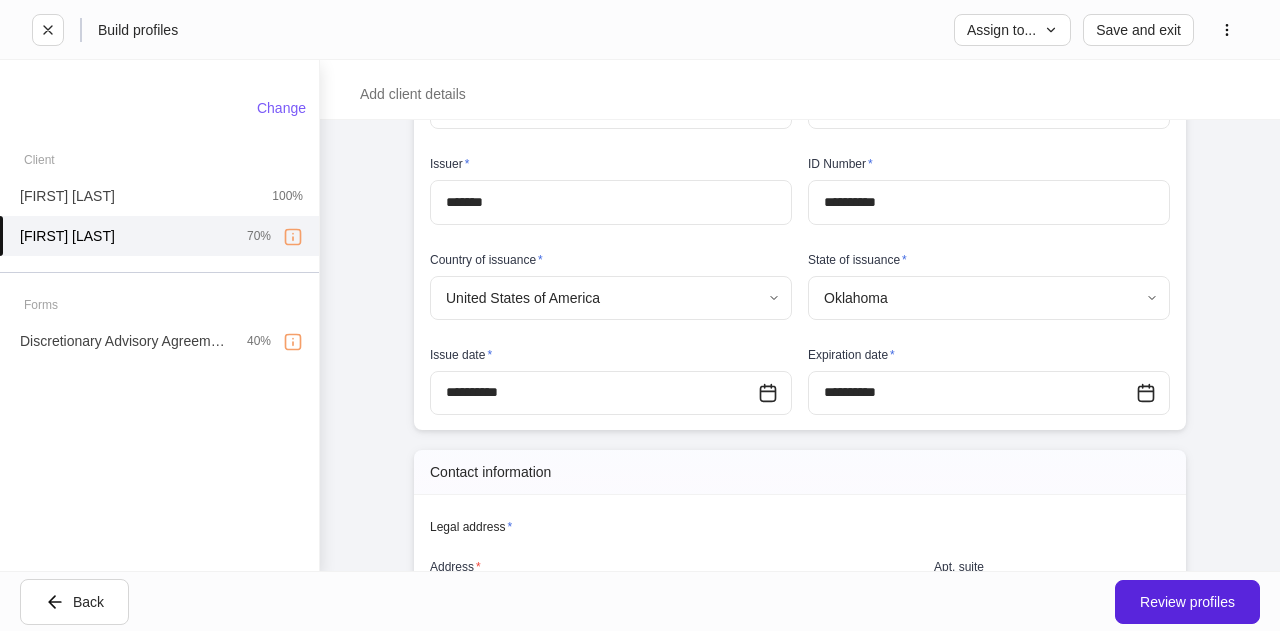 scroll, scrollTop: 772, scrollLeft: 0, axis: vertical 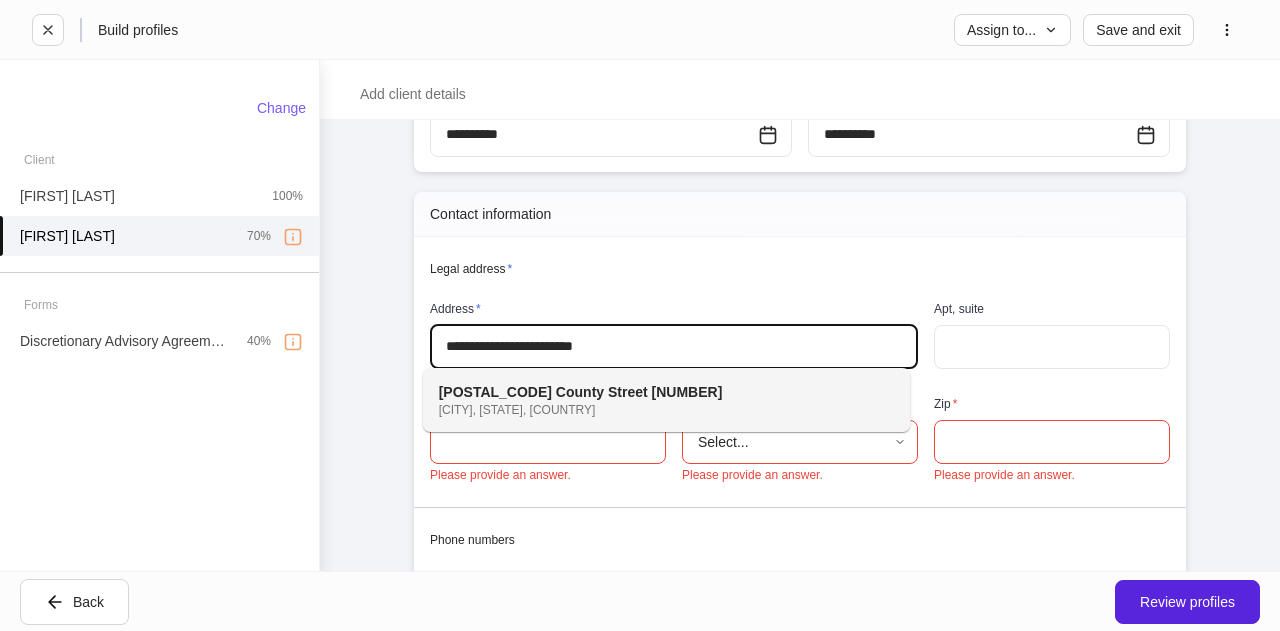 click on "[POSTAL_CODE] County Street [NUMBER] [CITY], [STATE], [COUNTRY]" at bounding box center [645, 400] 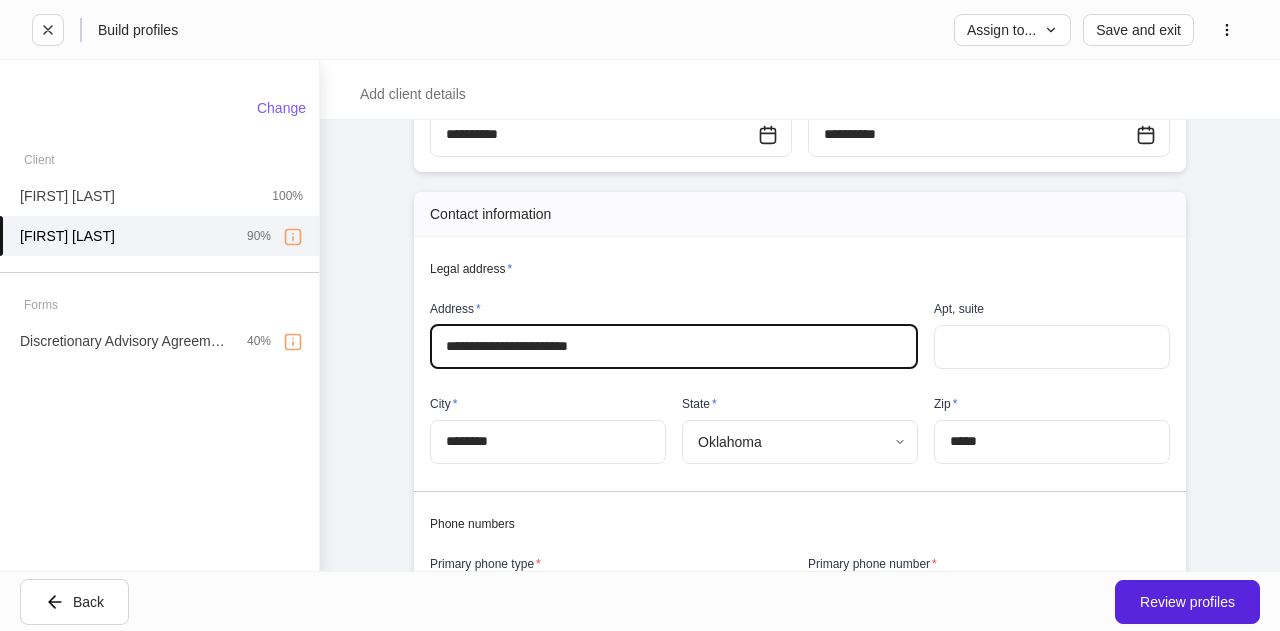 type on "********" 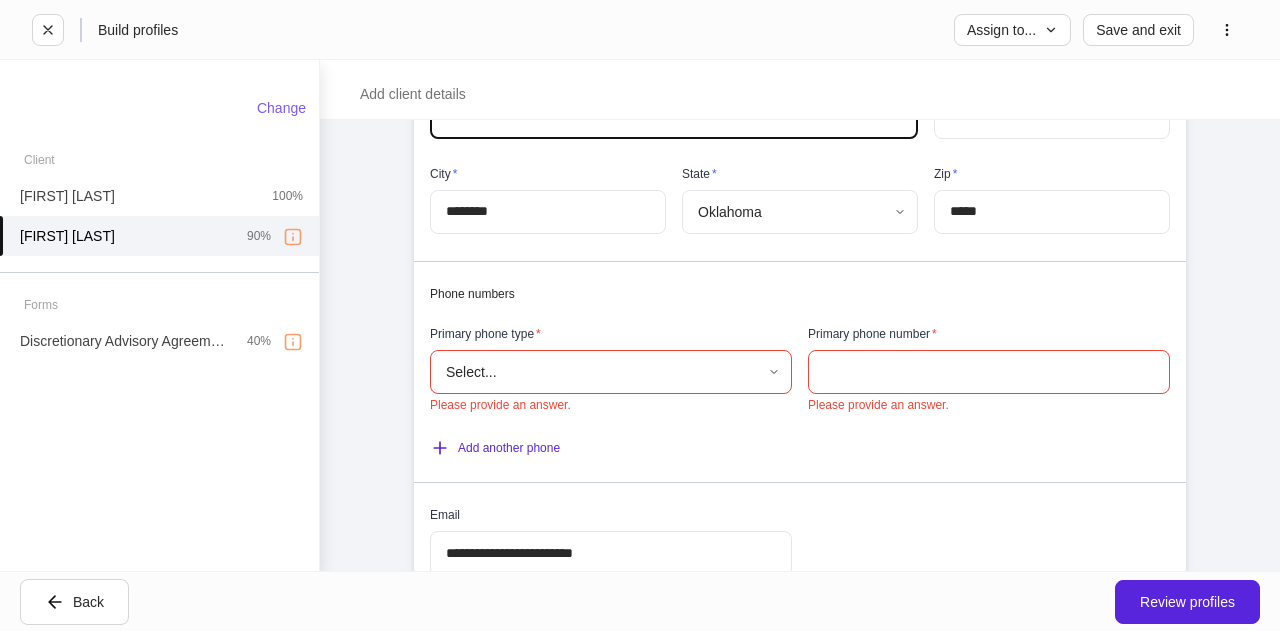 scroll, scrollTop: 1032, scrollLeft: 0, axis: vertical 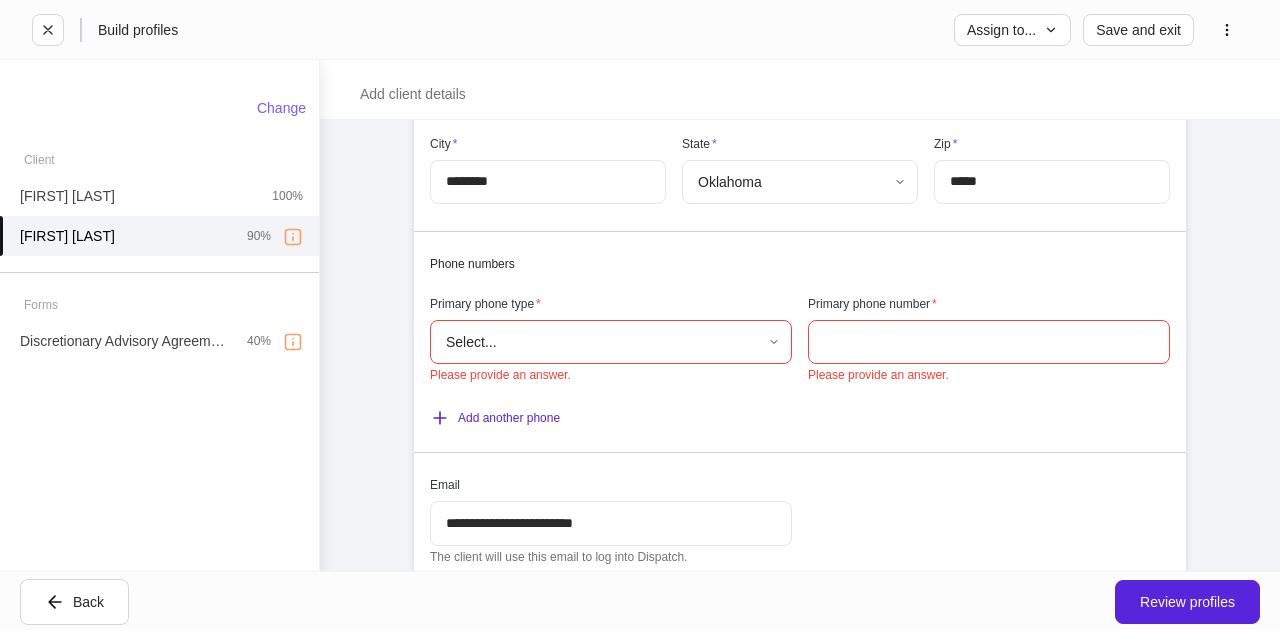 type on "**********" 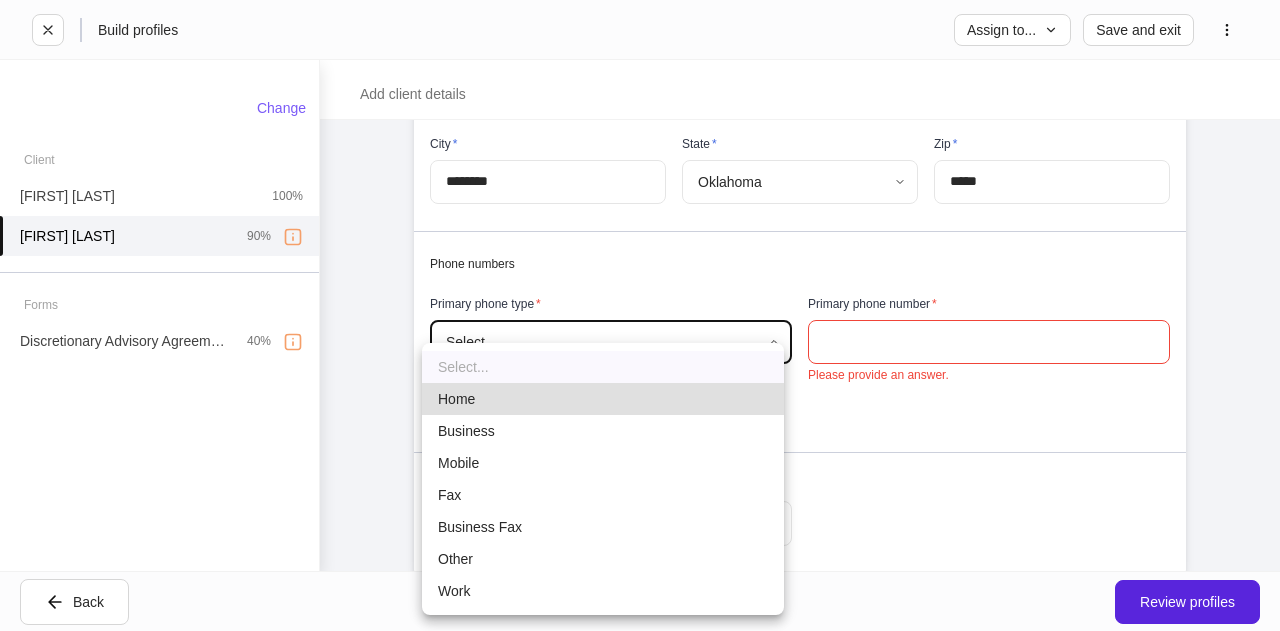 click on "**********" at bounding box center (640, 315) 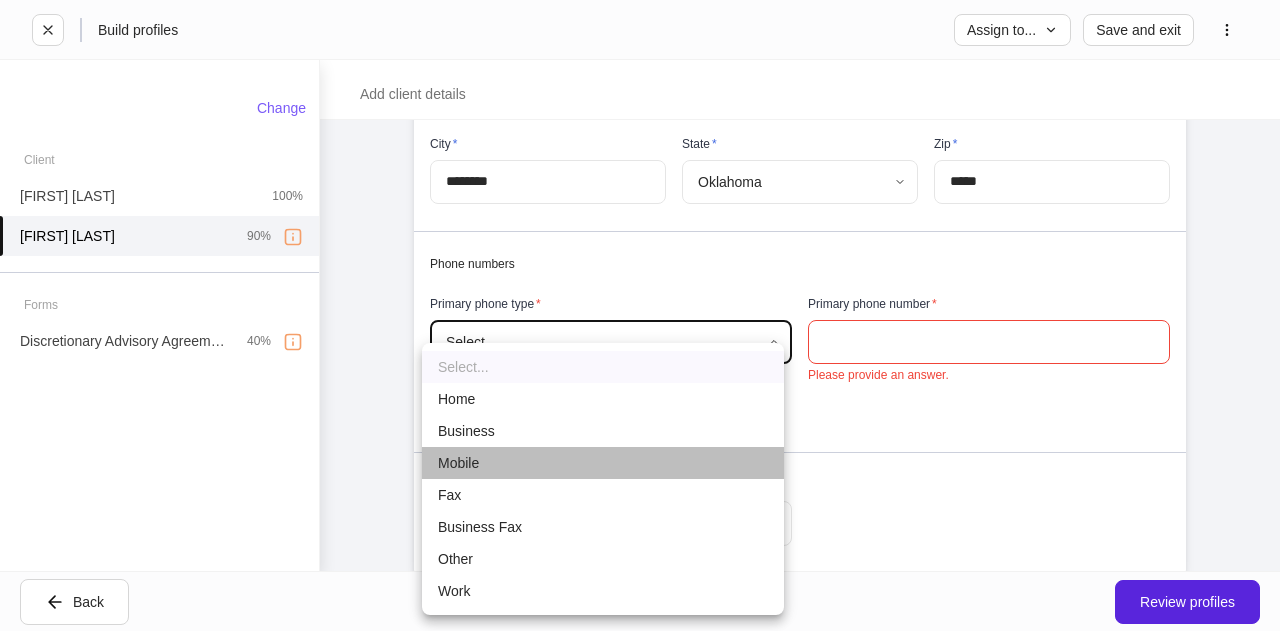 click on "Mobile" at bounding box center [603, 463] 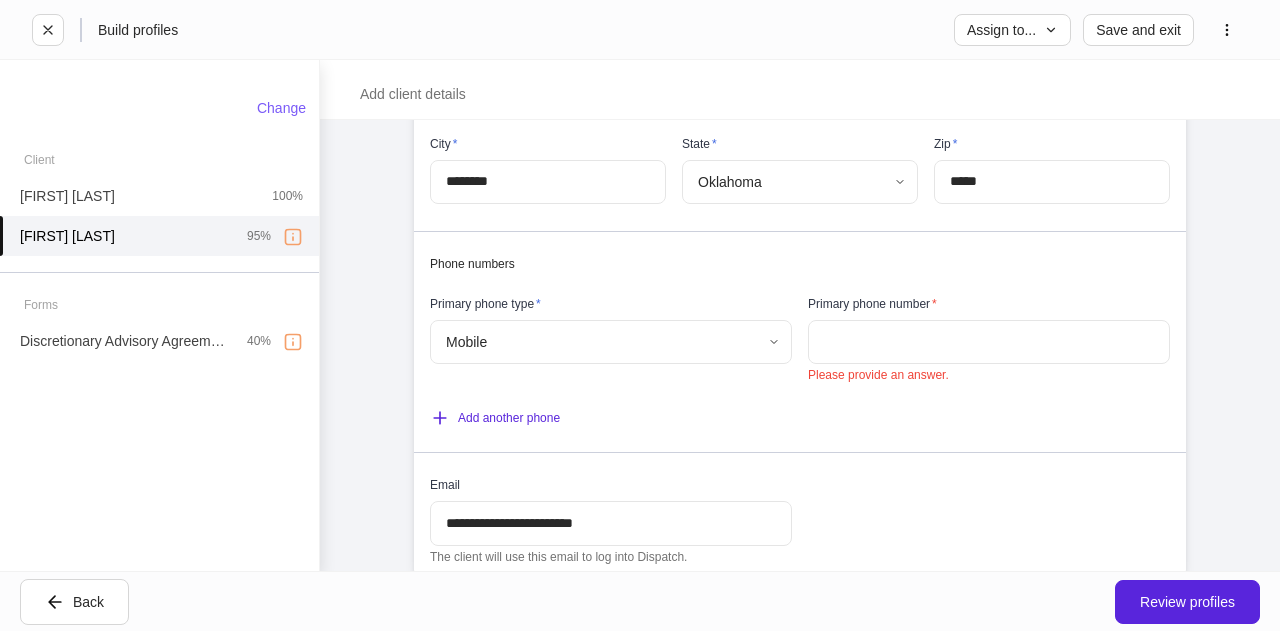 click at bounding box center (989, 342) 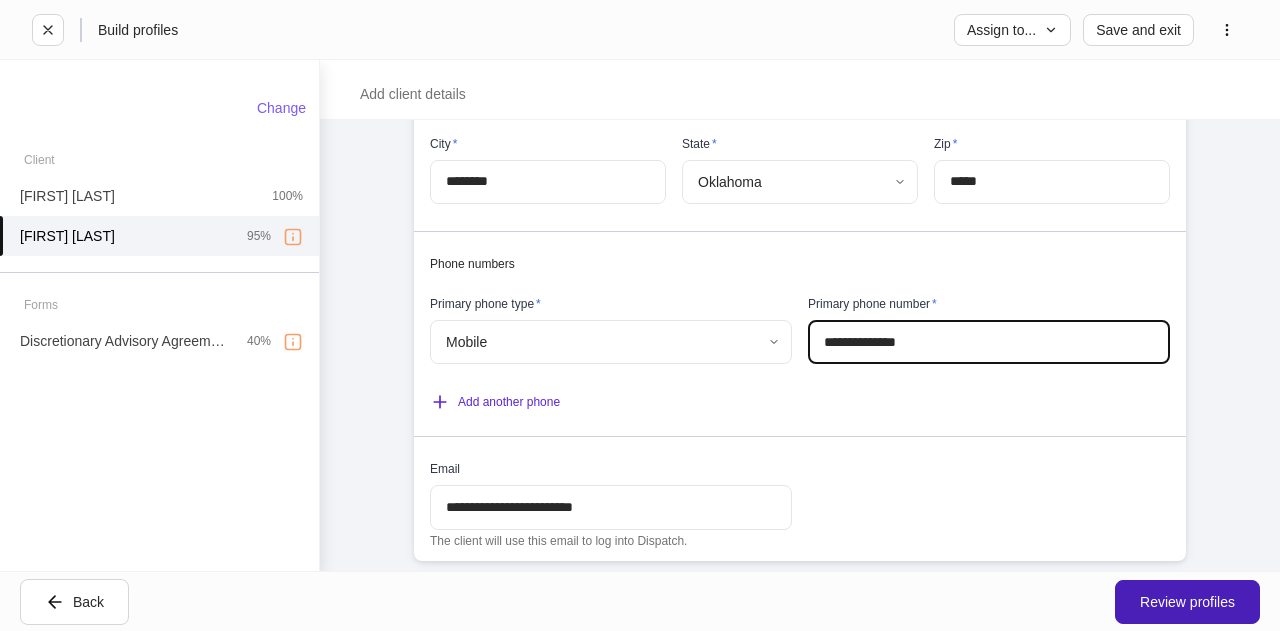 type on "**********" 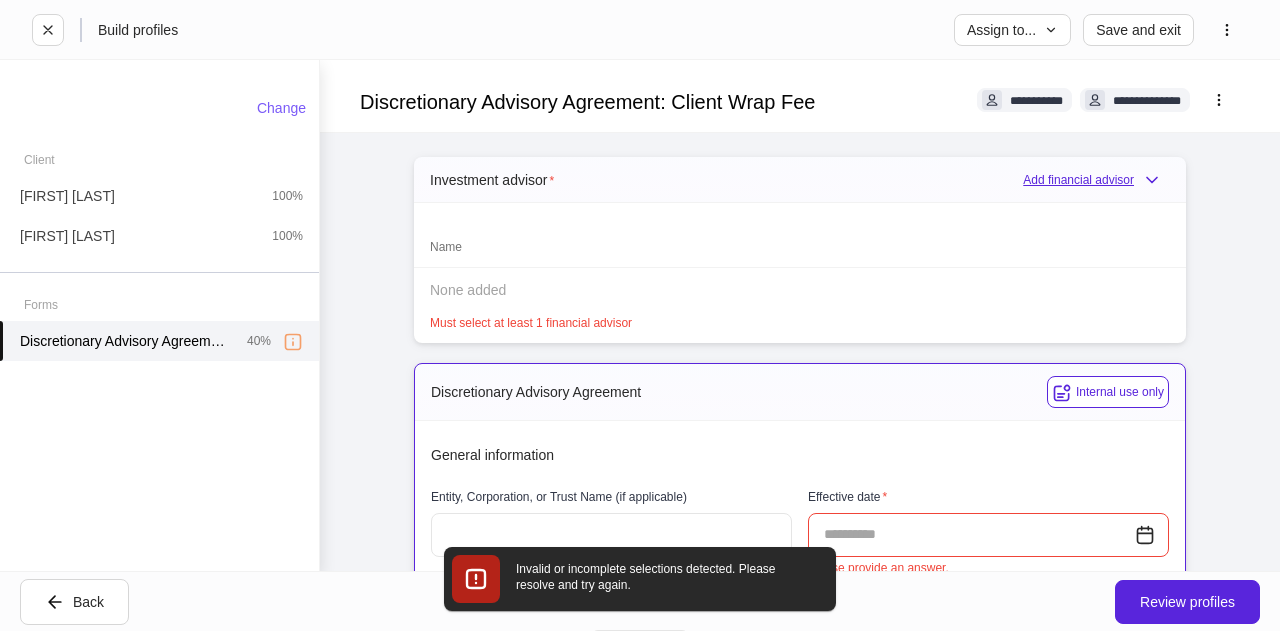 click on "Add financial advisor" at bounding box center [1096, 180] 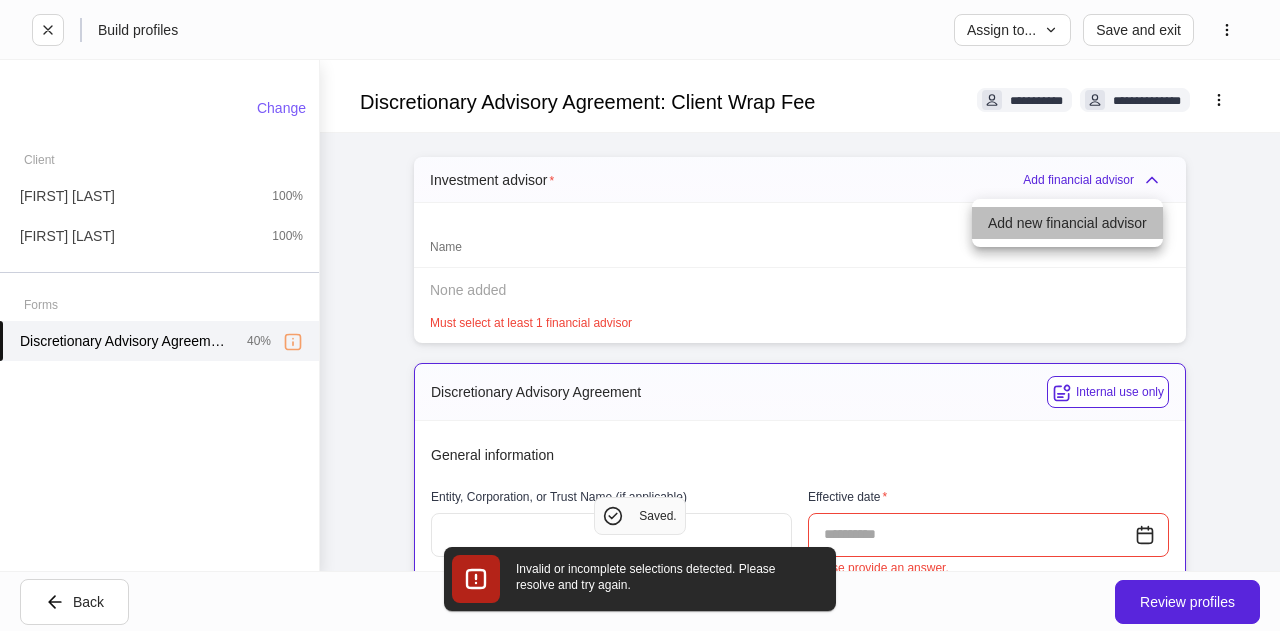 click on "Add new financial advisor" at bounding box center (1067, 223) 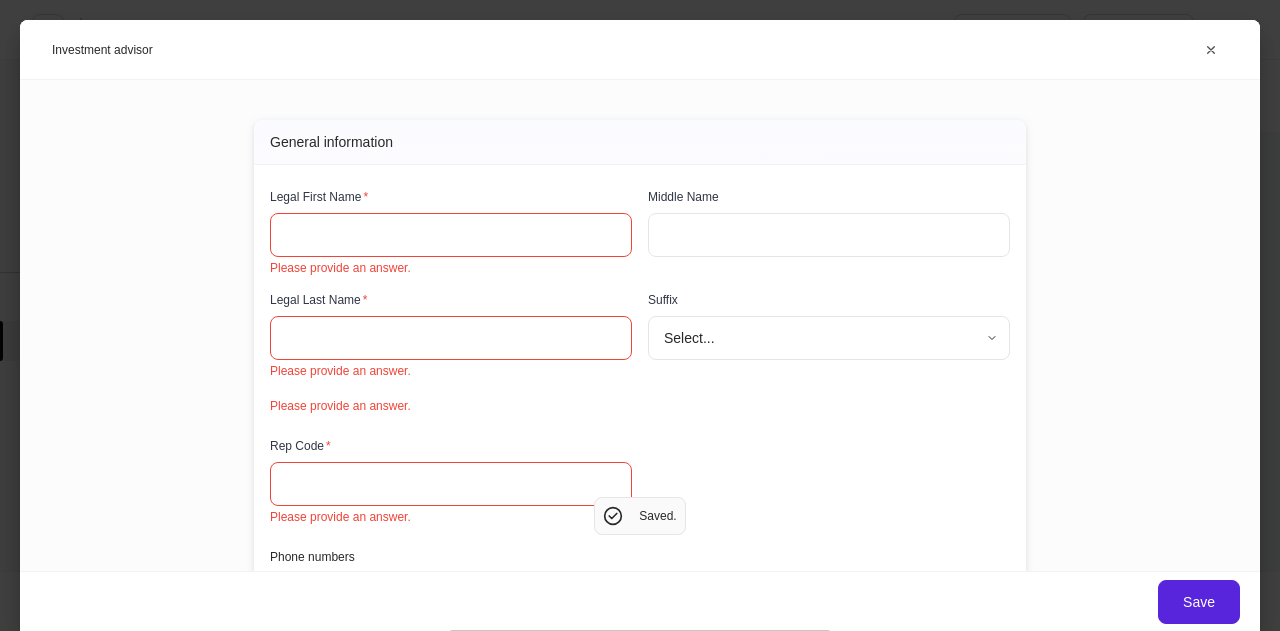 click on "Please provide an answer." at bounding box center (451, 268) 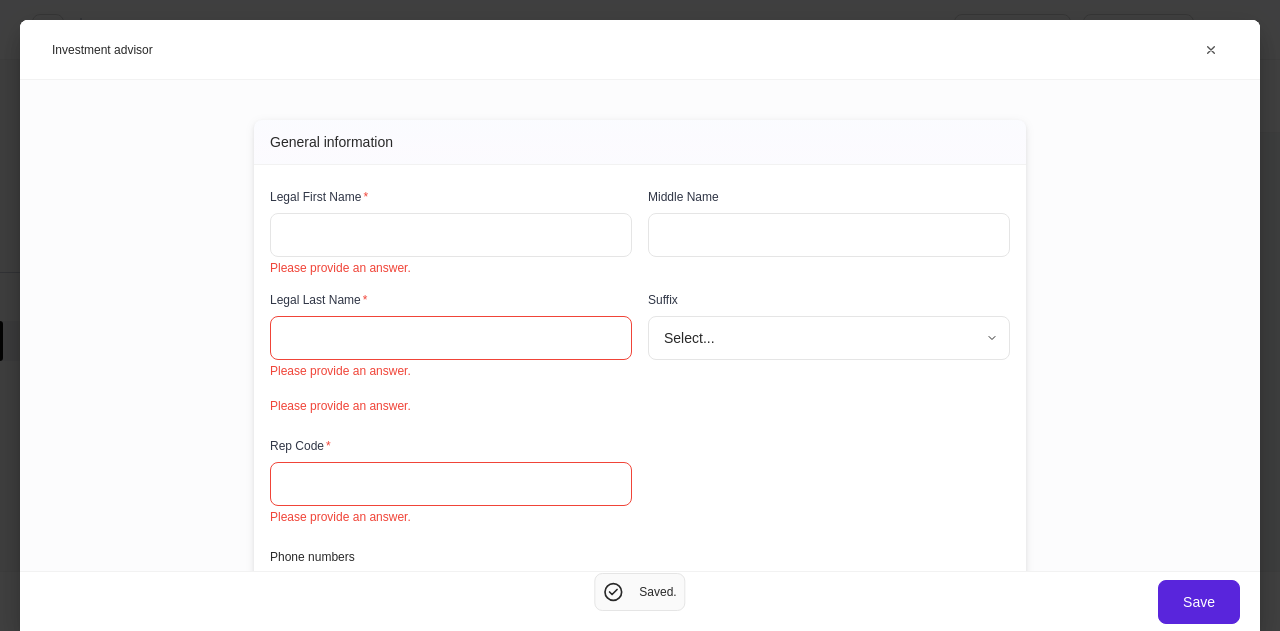 click at bounding box center [451, 235] 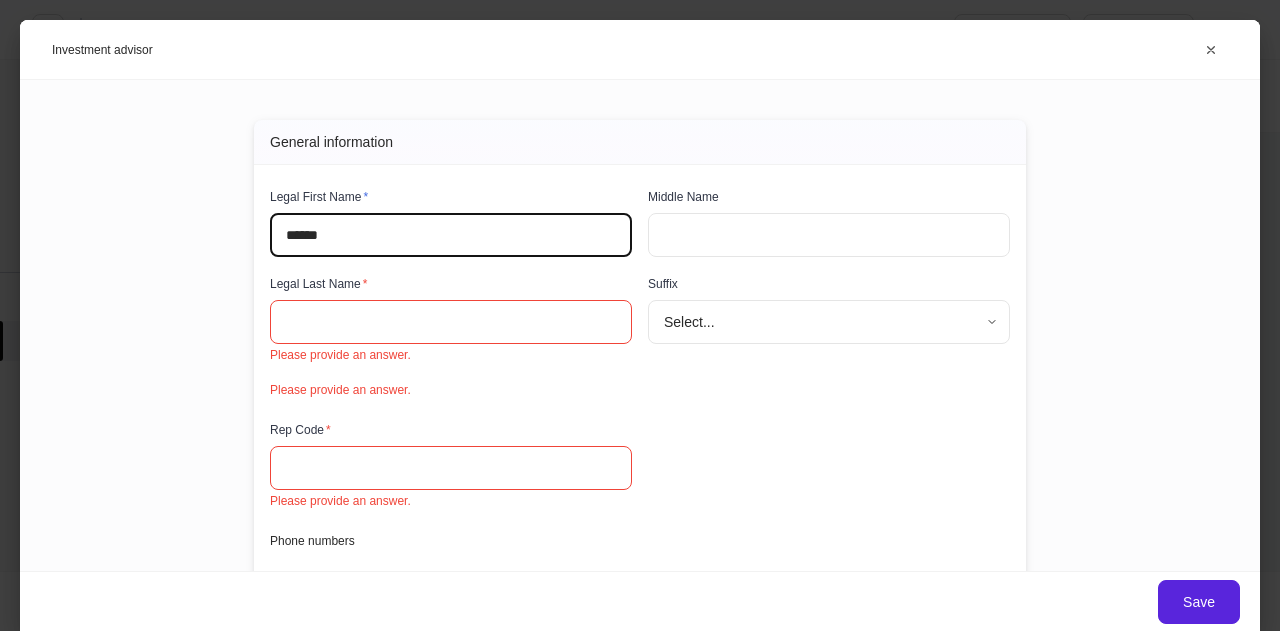 type on "******" 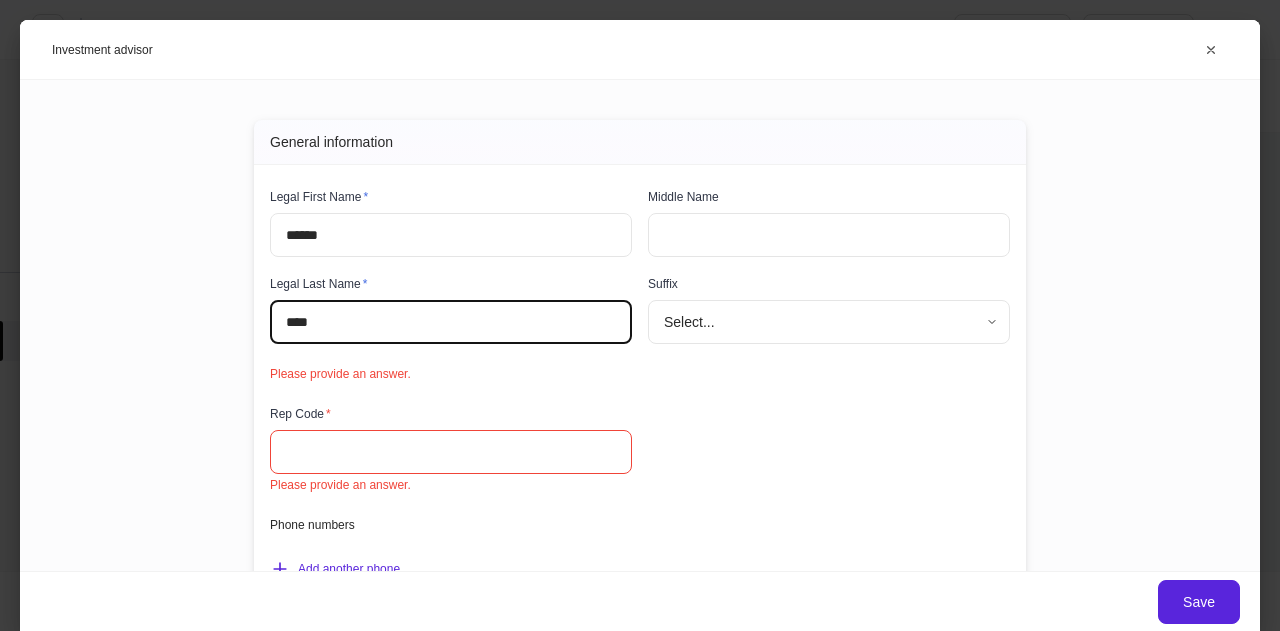 type on "****" 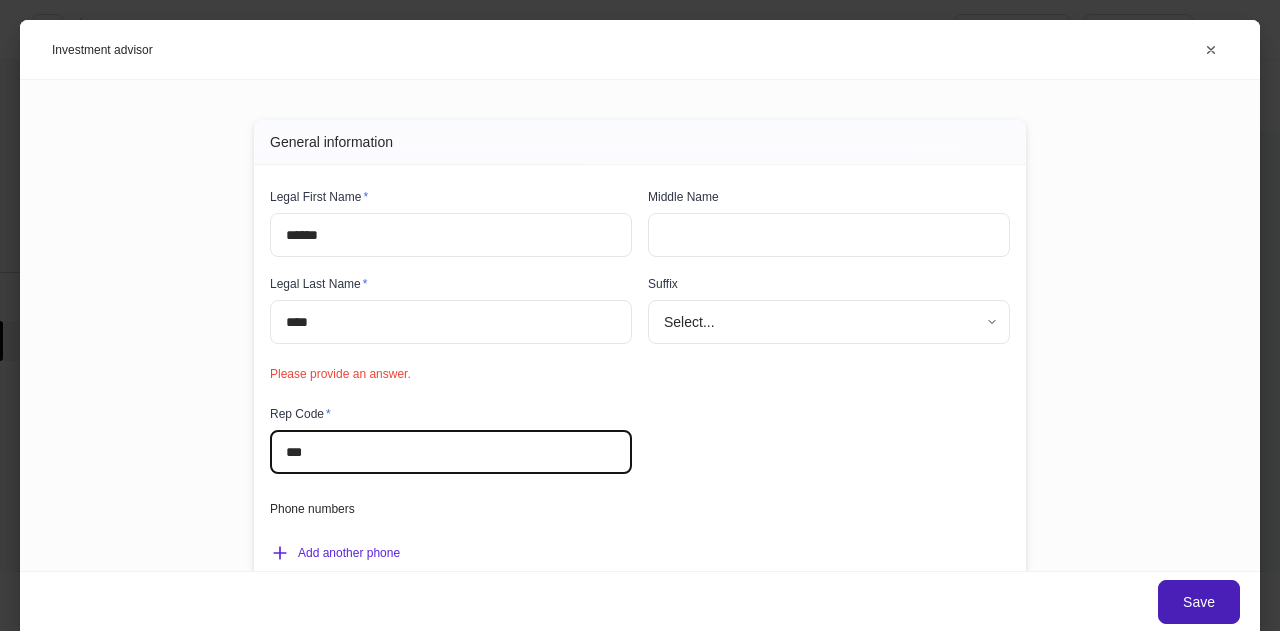 type on "***" 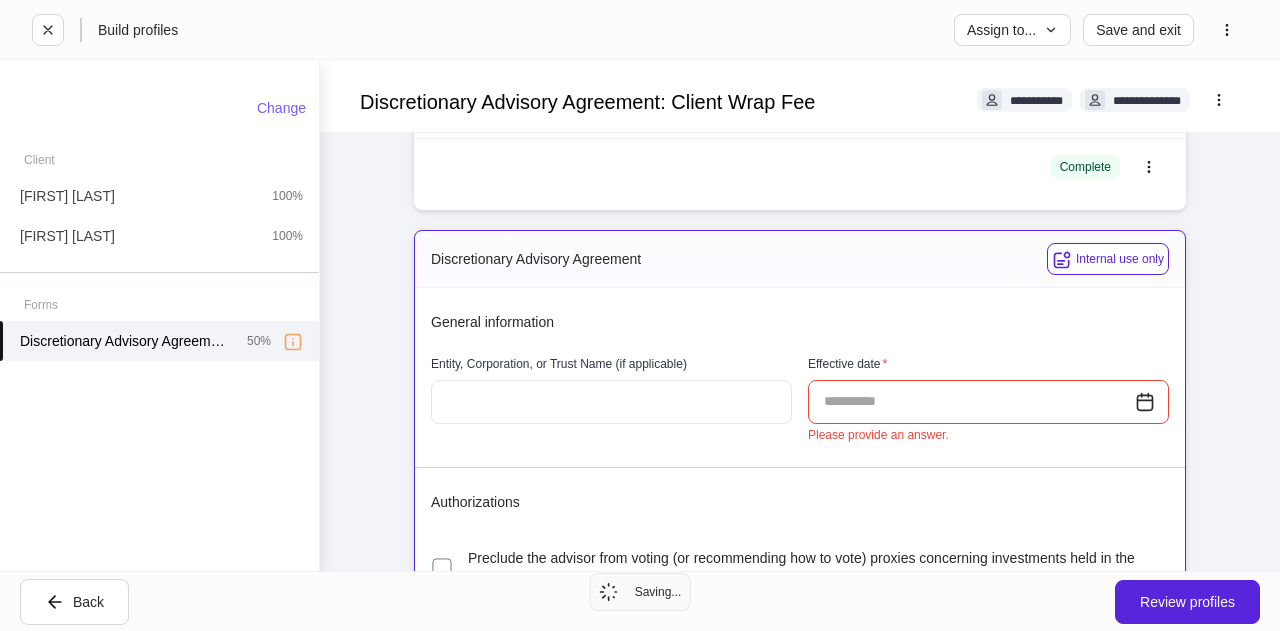scroll, scrollTop: 132, scrollLeft: 0, axis: vertical 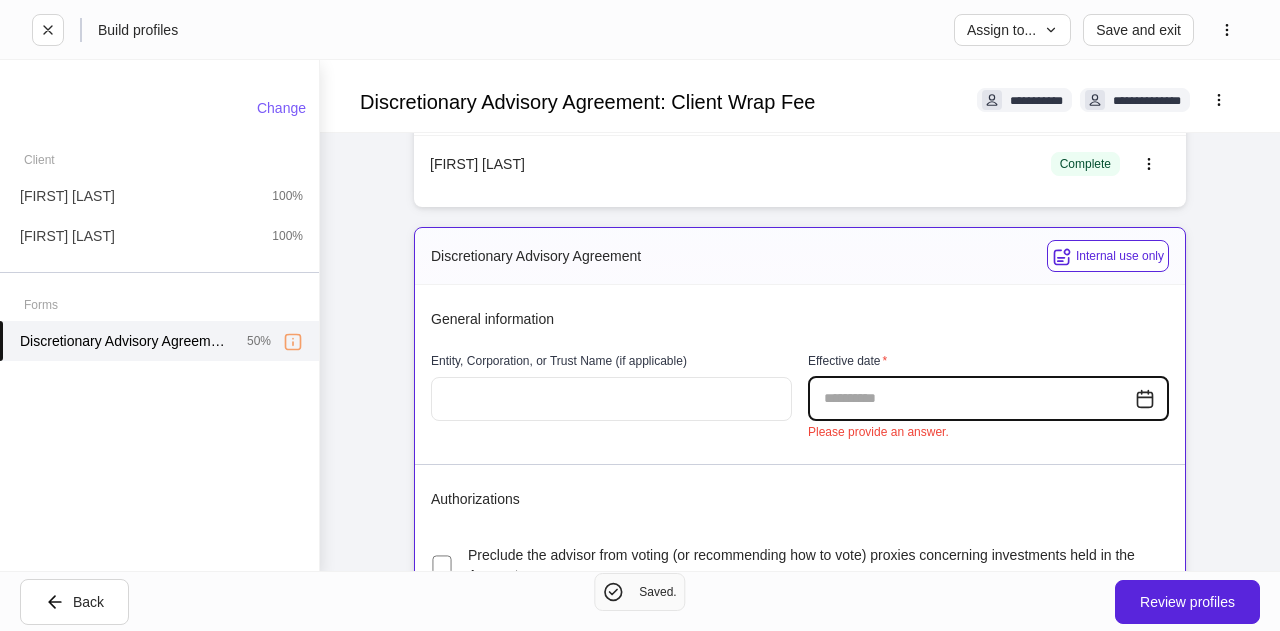 click at bounding box center (971, 399) 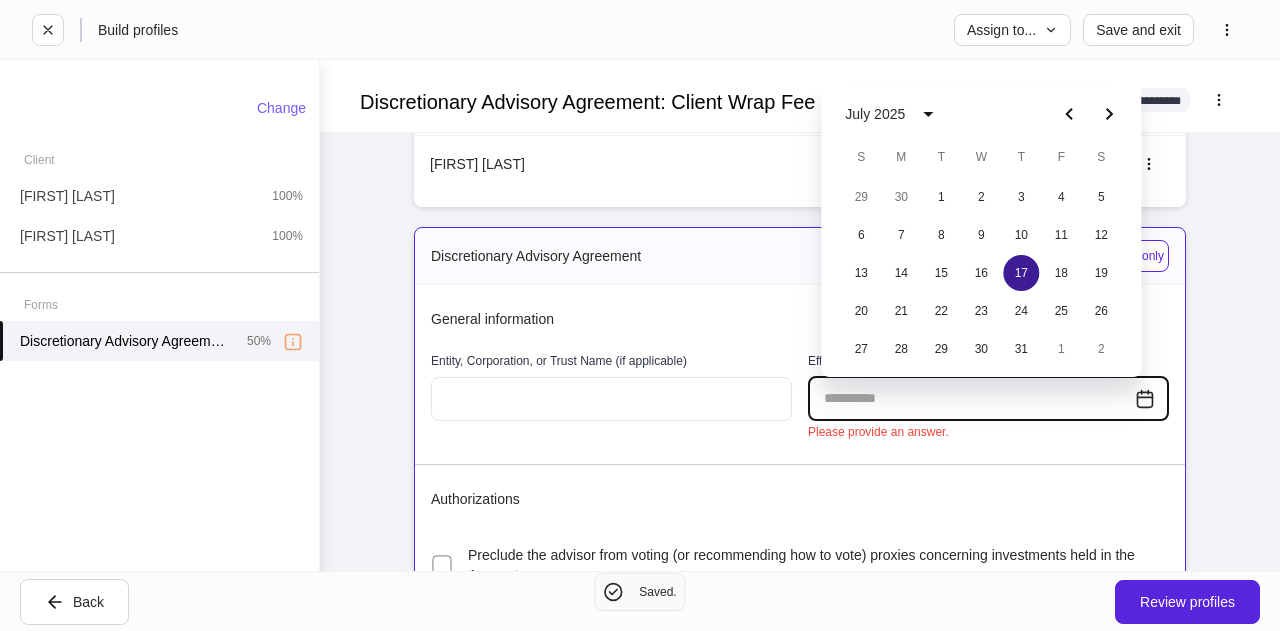 click on "17" at bounding box center (1021, 273) 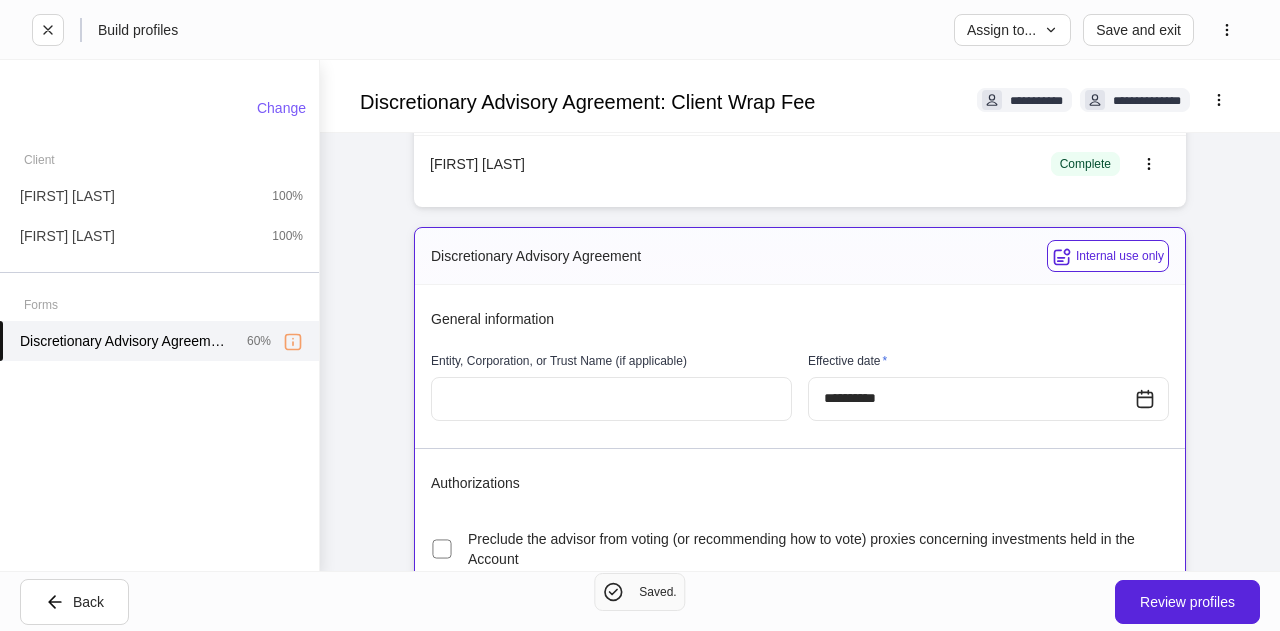 type on "**********" 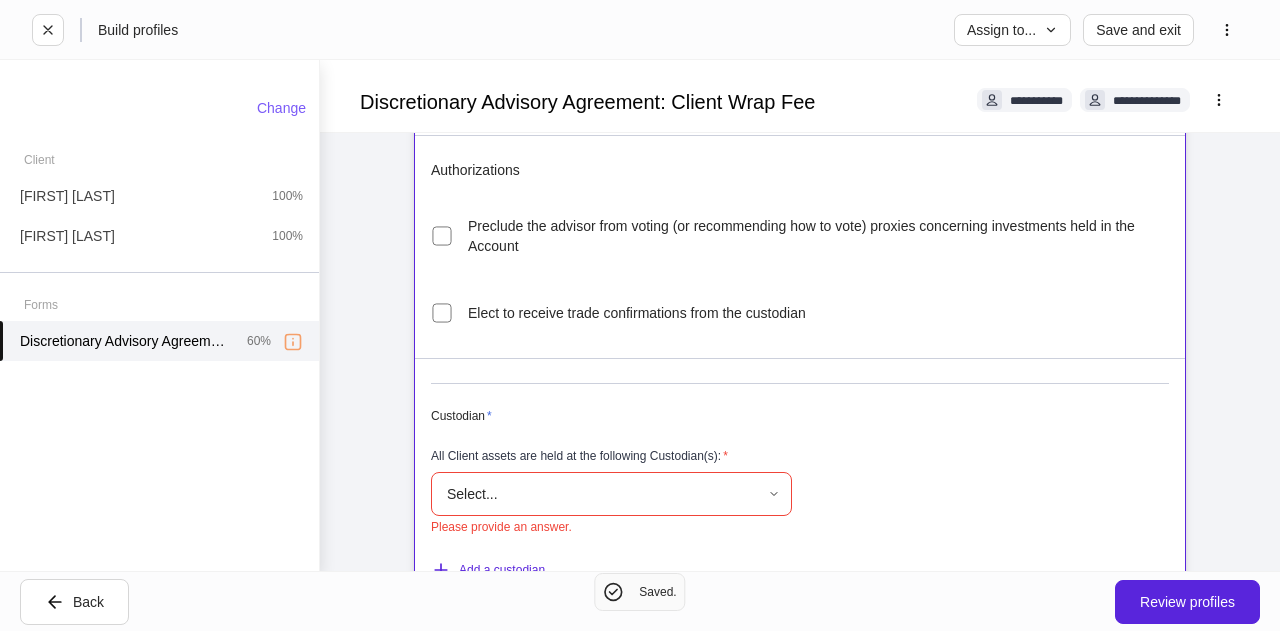 scroll, scrollTop: 454, scrollLeft: 0, axis: vertical 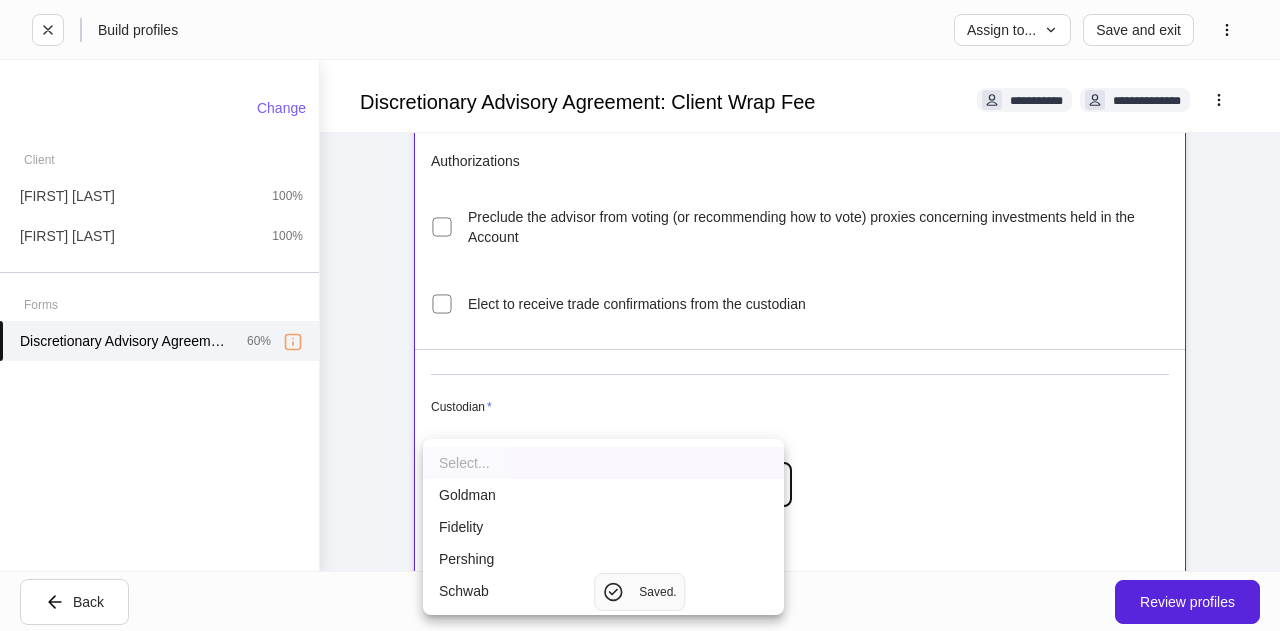 click on "**********" at bounding box center (640, 315) 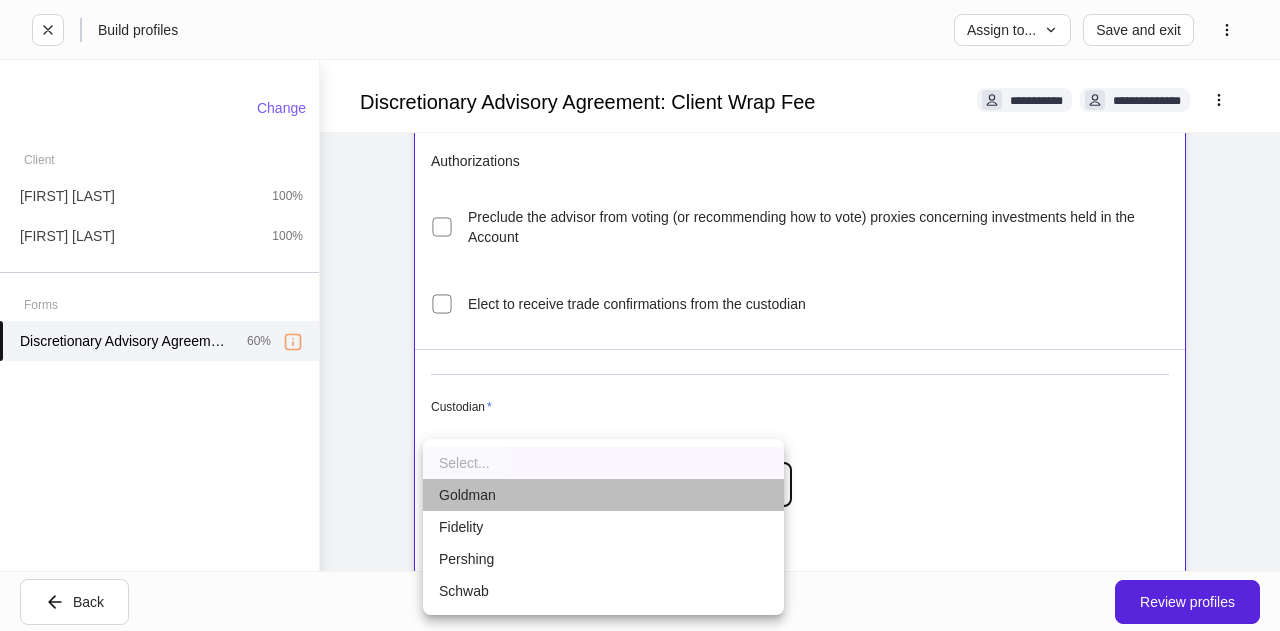 click on "Goldman" at bounding box center [603, 495] 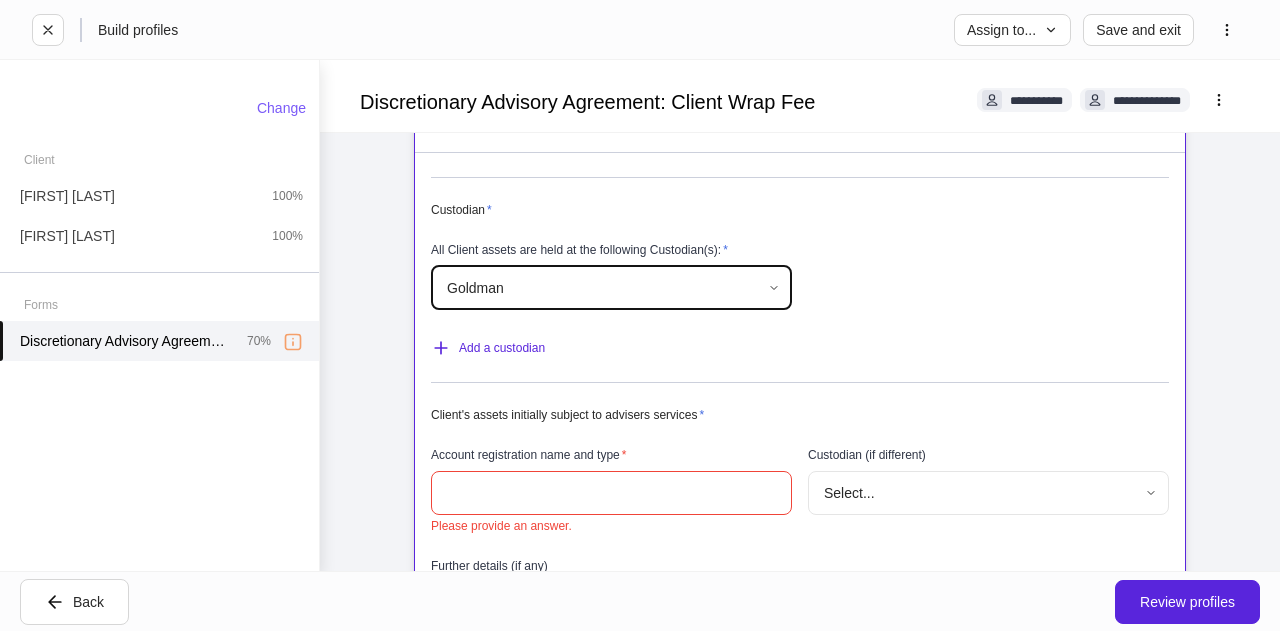scroll, scrollTop: 653, scrollLeft: 0, axis: vertical 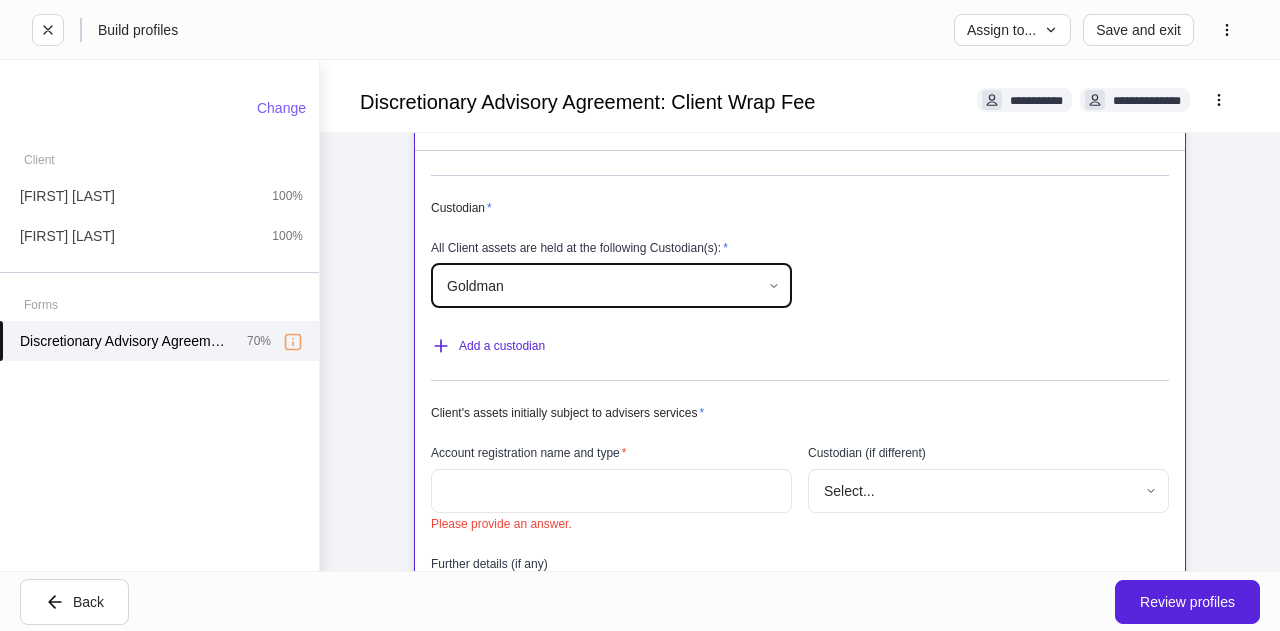 click at bounding box center (611, 491) 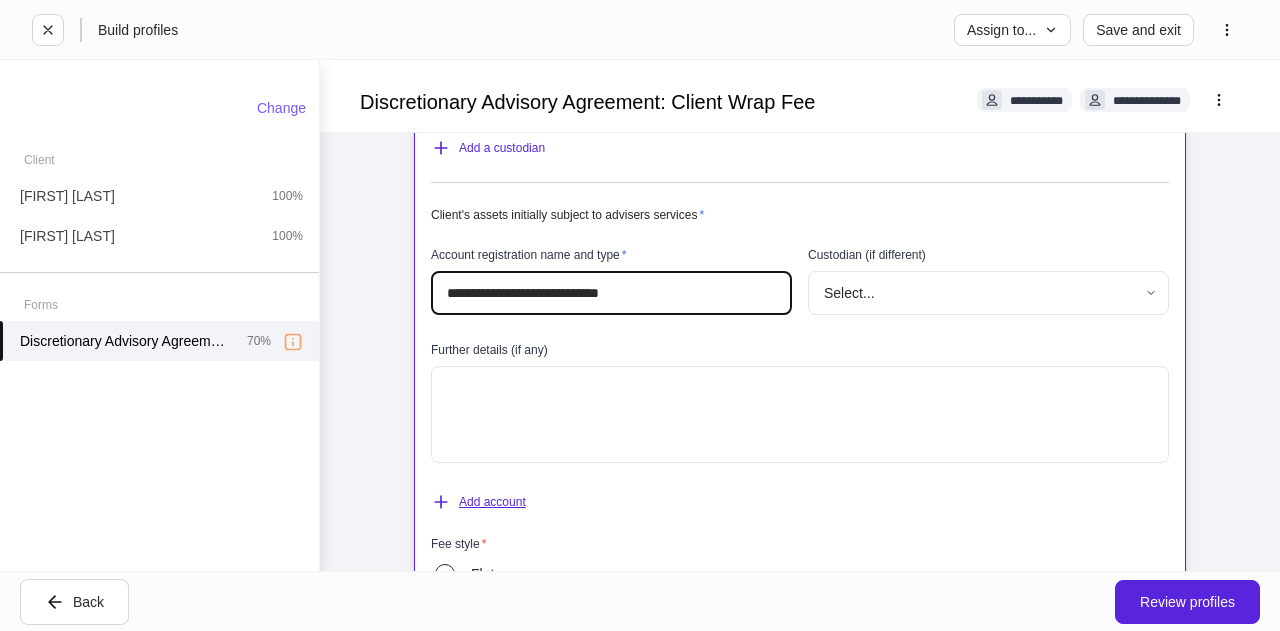 type on "**********" 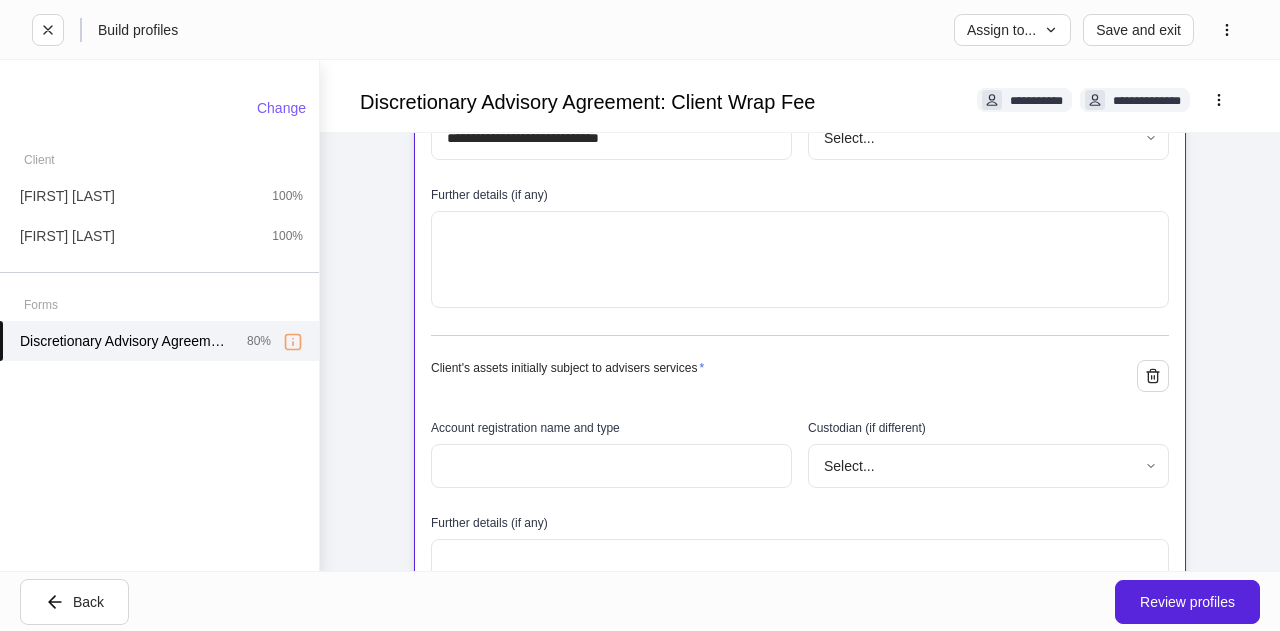 scroll, scrollTop: 1037, scrollLeft: 0, axis: vertical 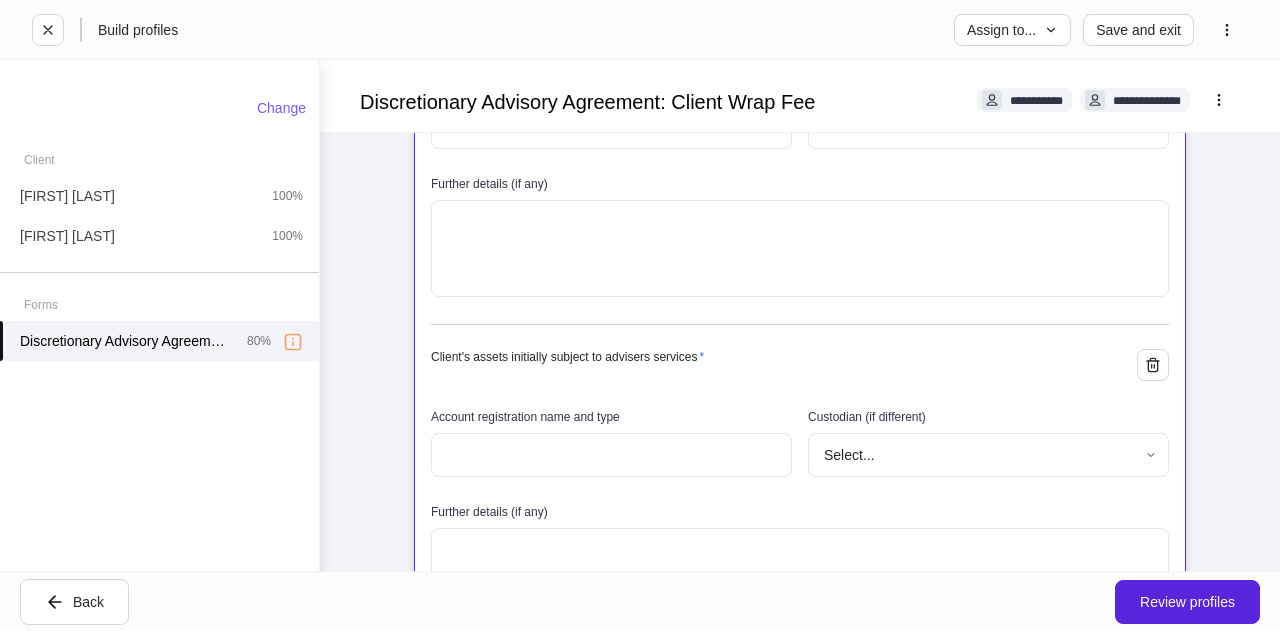 click at bounding box center (611, 455) 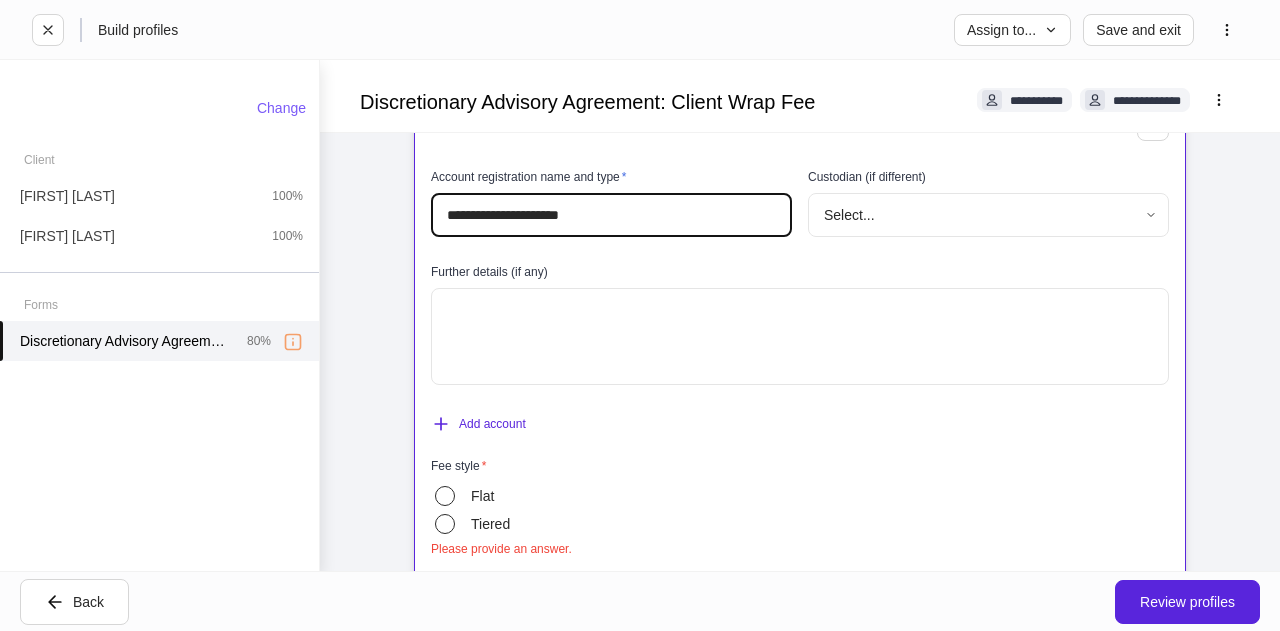 scroll, scrollTop: 1291, scrollLeft: 0, axis: vertical 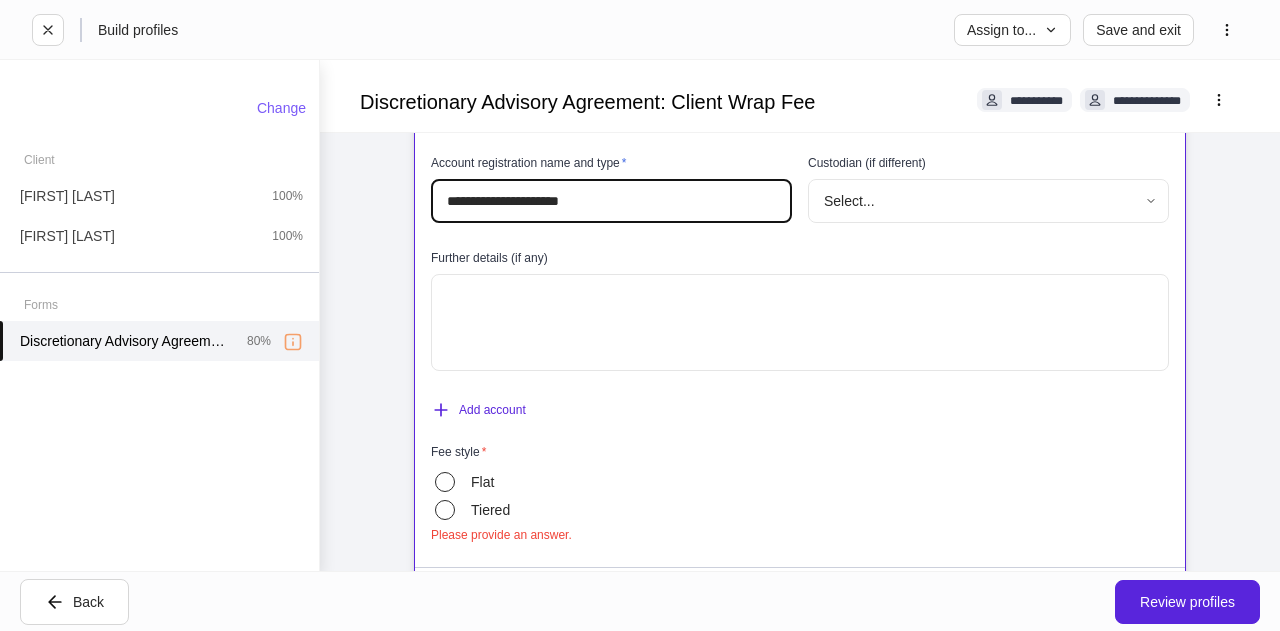 type on "**********" 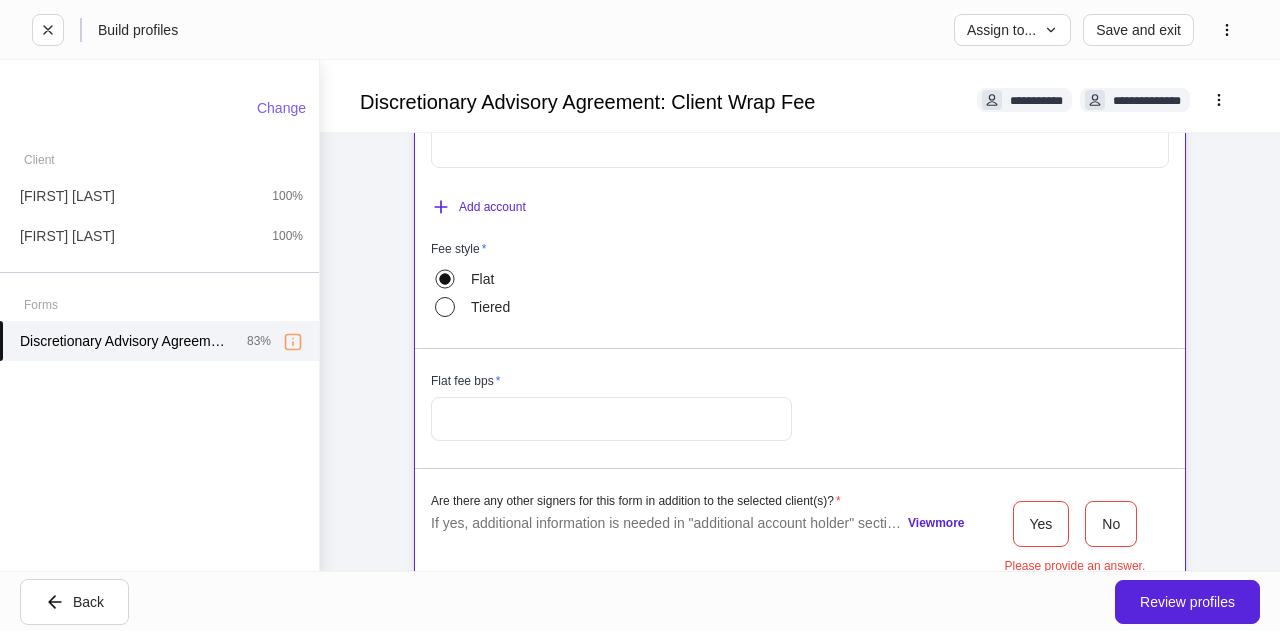 scroll, scrollTop: 1499, scrollLeft: 0, axis: vertical 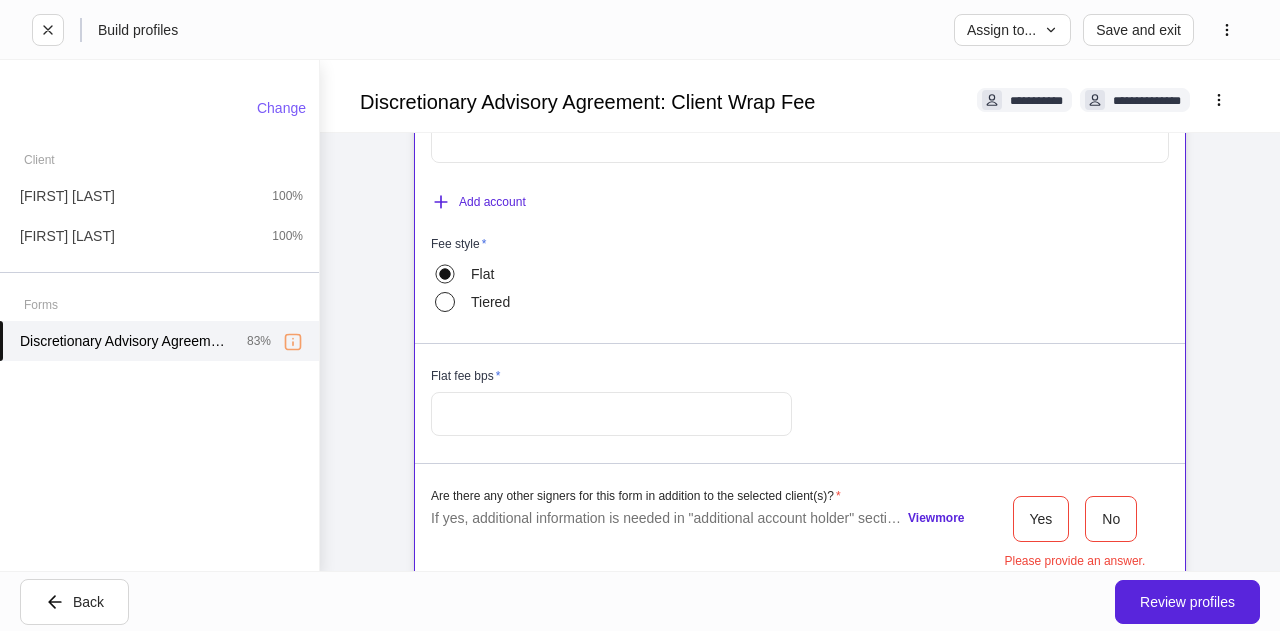 click at bounding box center [611, 414] 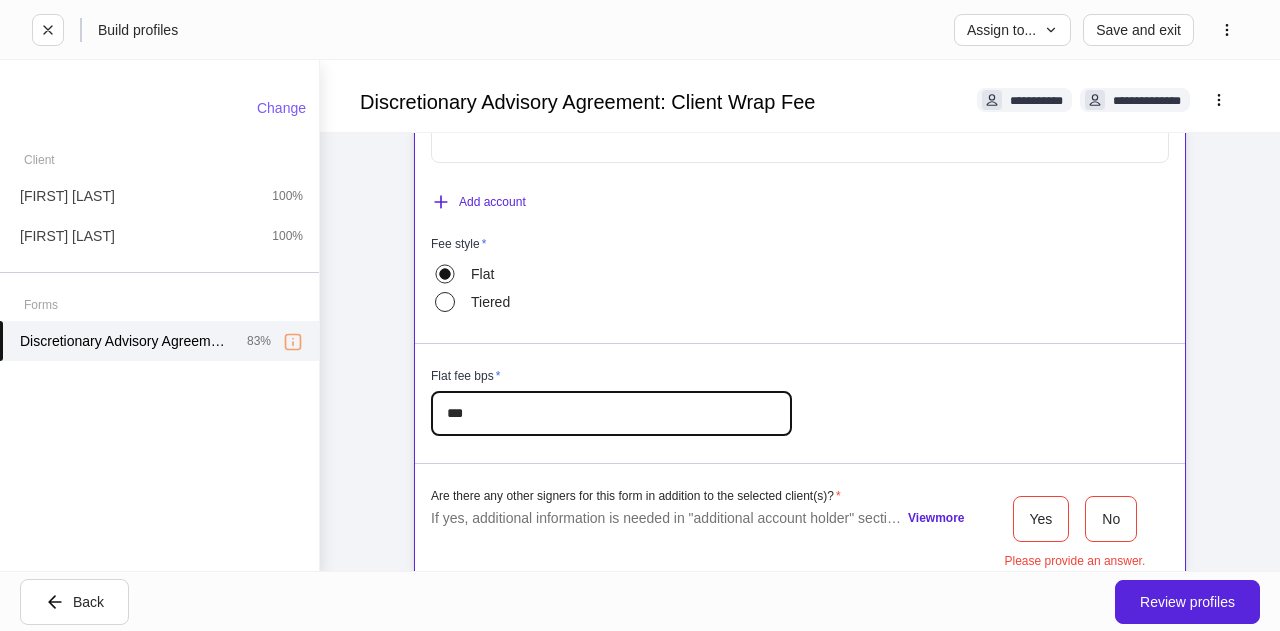 type on "***" 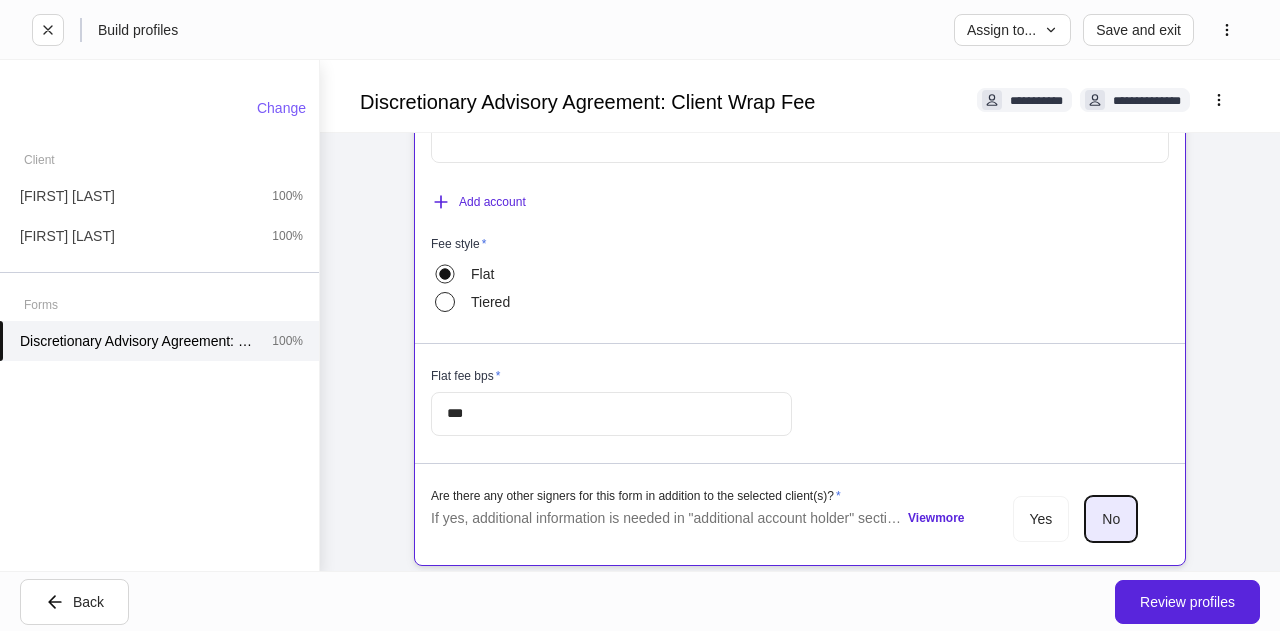 scroll, scrollTop: 1556, scrollLeft: 0, axis: vertical 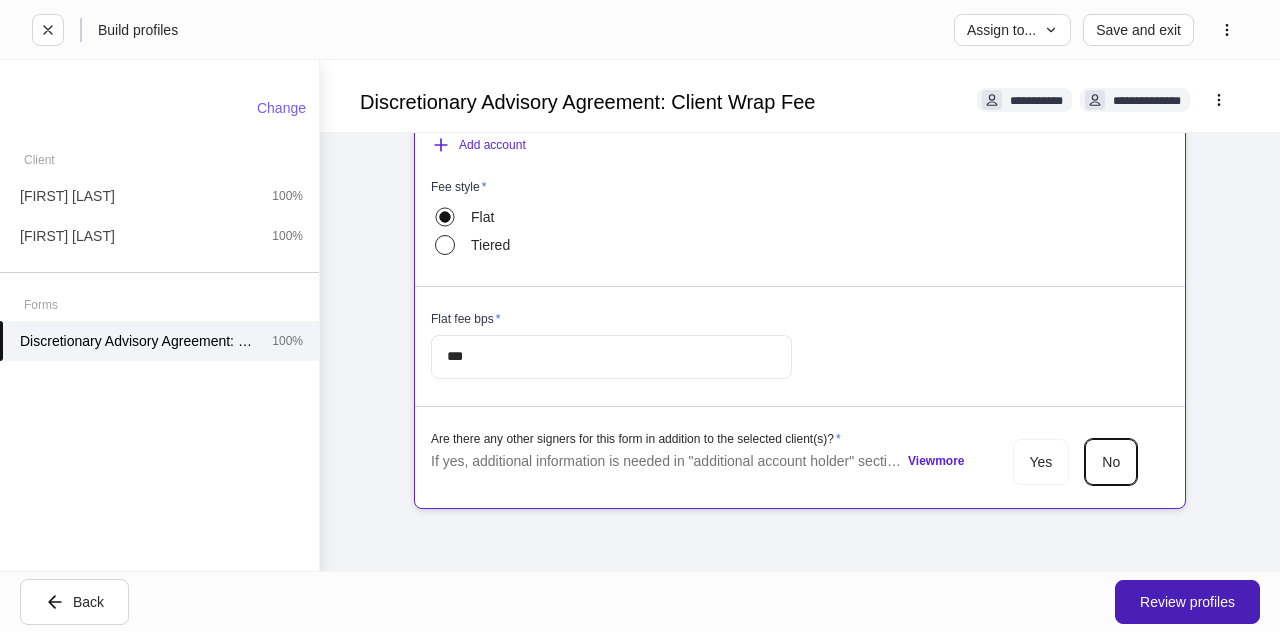 click on "Review profiles" at bounding box center (1187, 602) 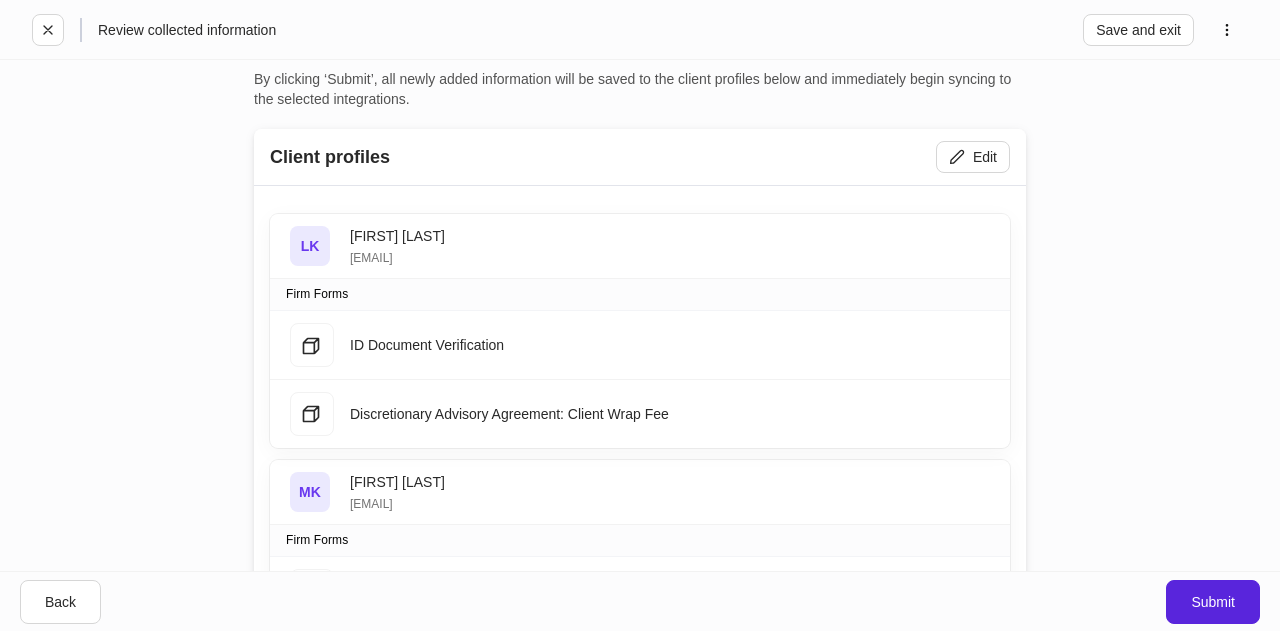 scroll, scrollTop: 36, scrollLeft: 0, axis: vertical 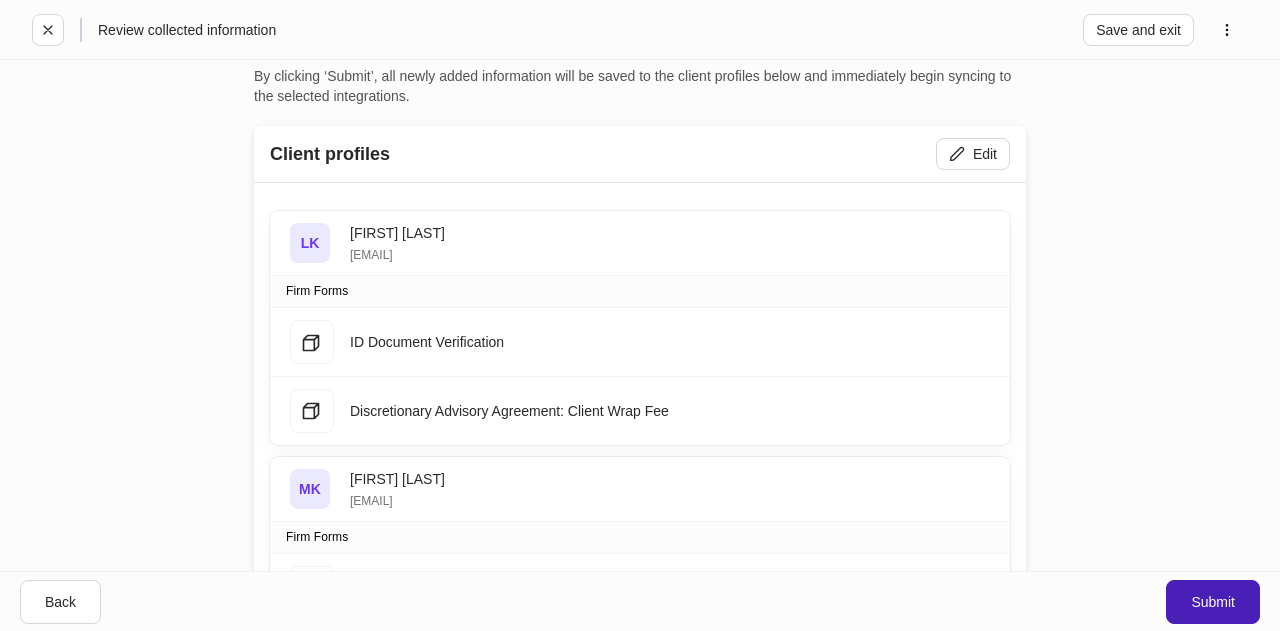 click on "Submit" at bounding box center [1213, 602] 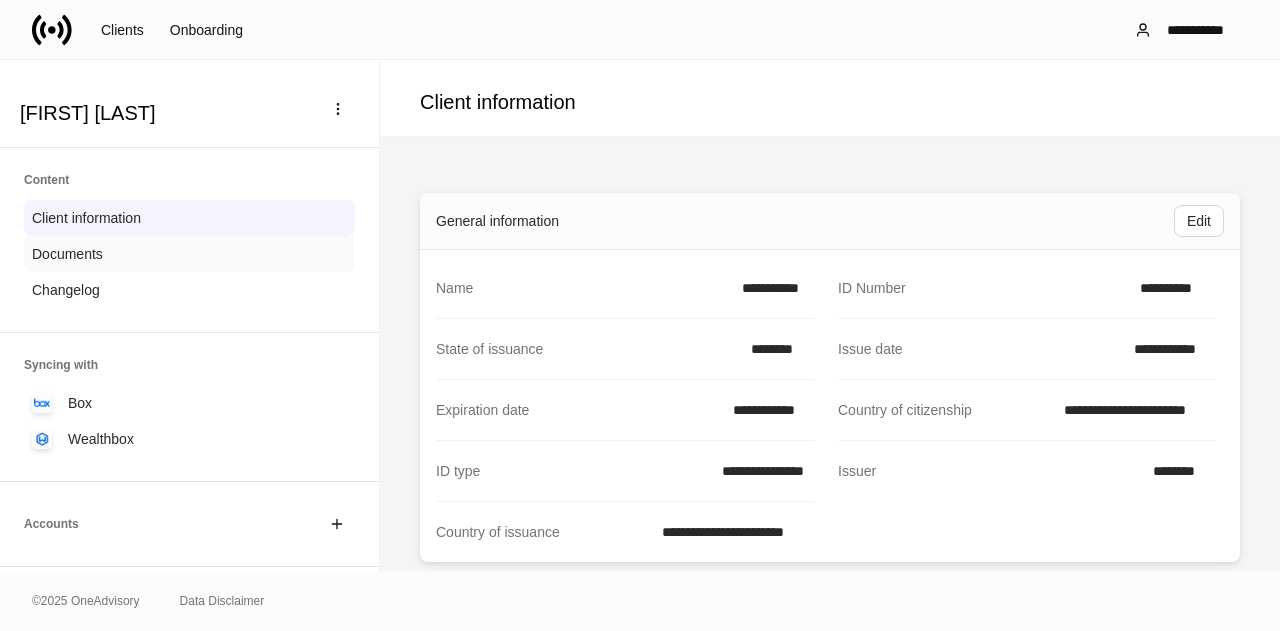 click on "Documents" at bounding box center [67, 254] 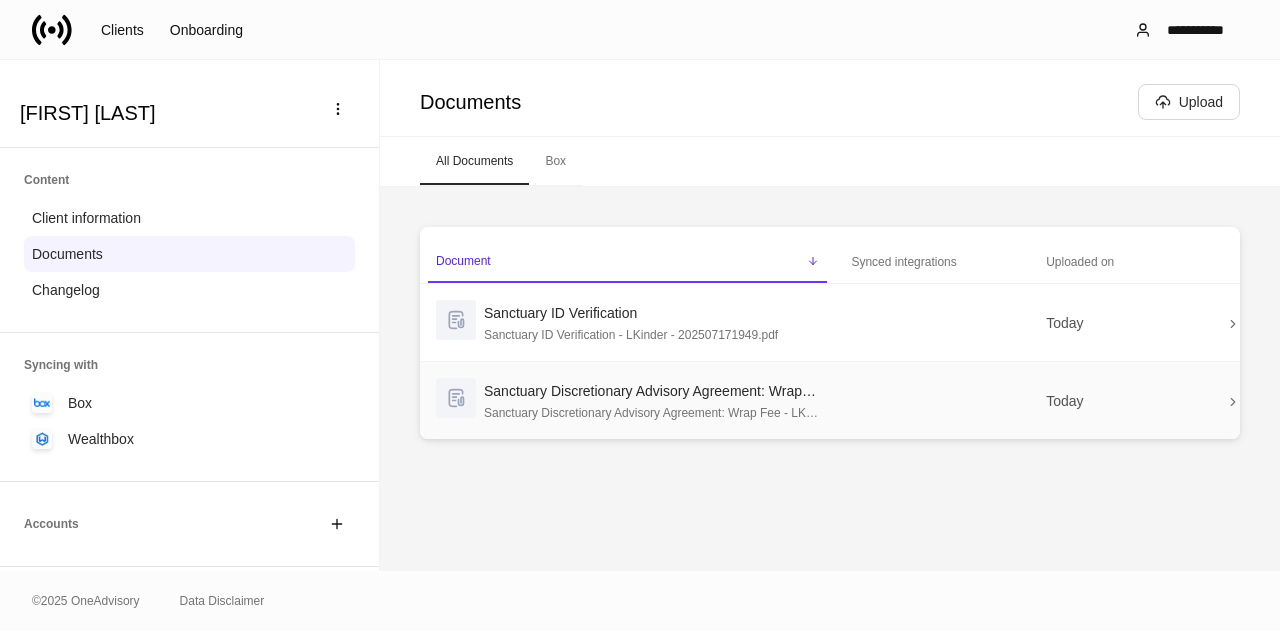 click on "Sanctuary Discretionary Advisory Agreement: Wrap Fee - LKinder, MKinder - 202507171949.pdf" at bounding box center [651, 411] 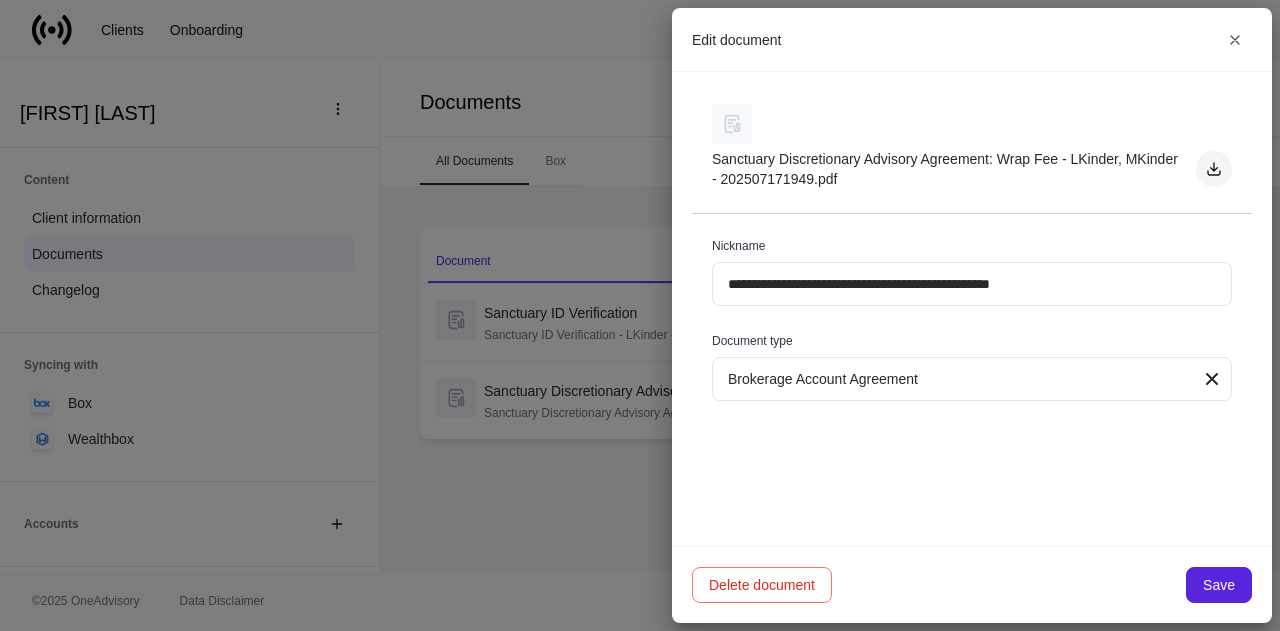 click 